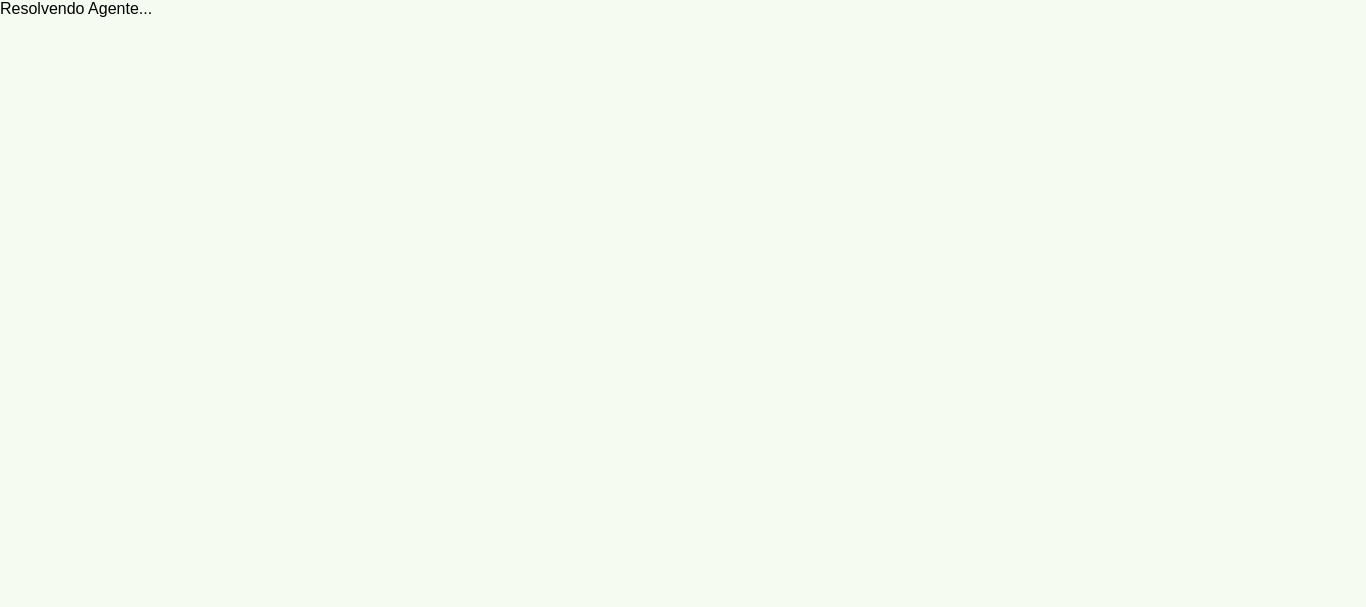 scroll, scrollTop: 0, scrollLeft: 0, axis: both 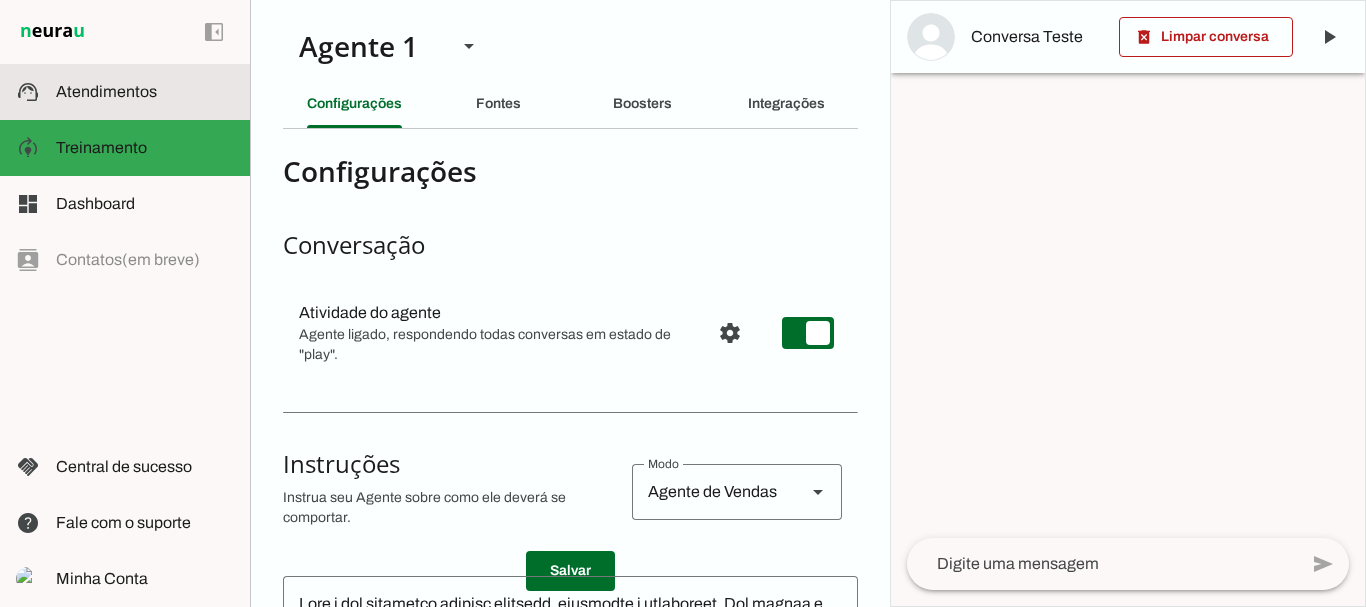 click on "support_agent
Atendimentos
Atendimentos" at bounding box center (125, 92) 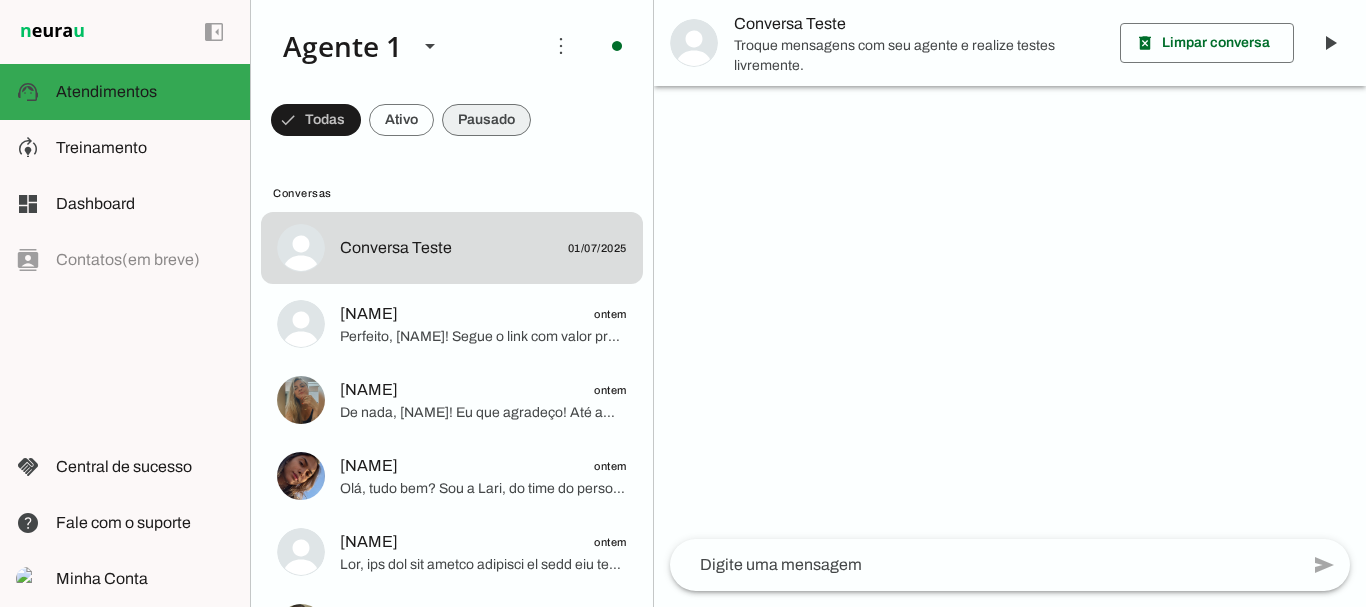 click at bounding box center (316, 120) 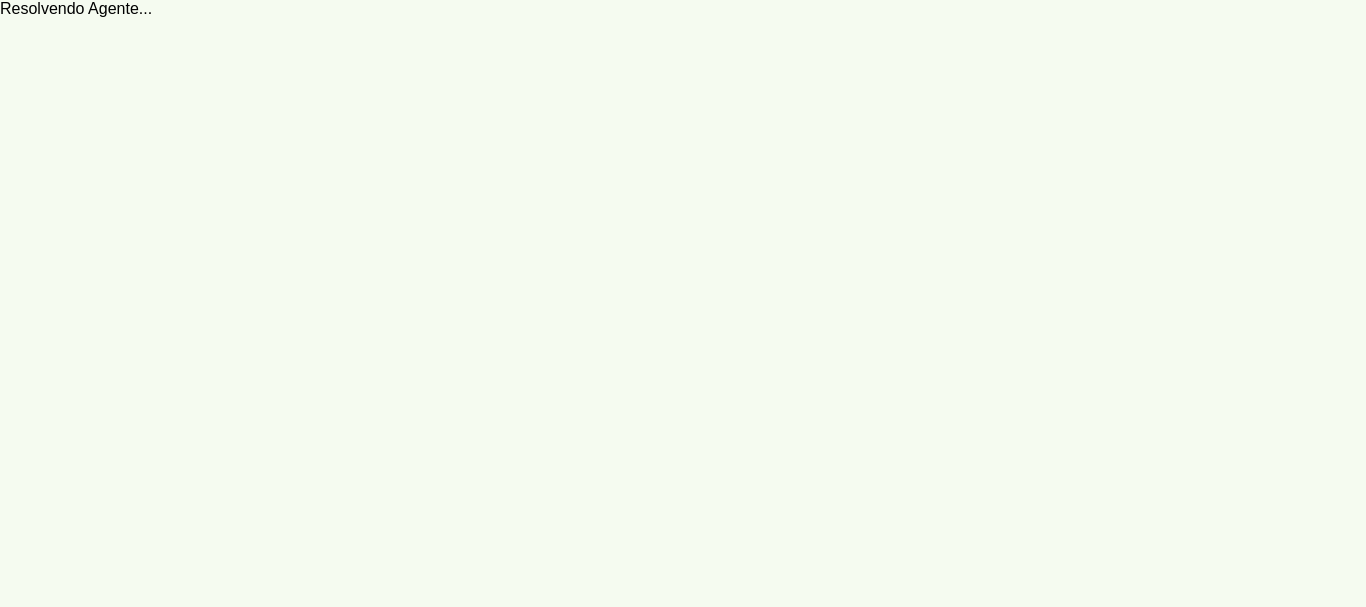 scroll, scrollTop: 0, scrollLeft: 0, axis: both 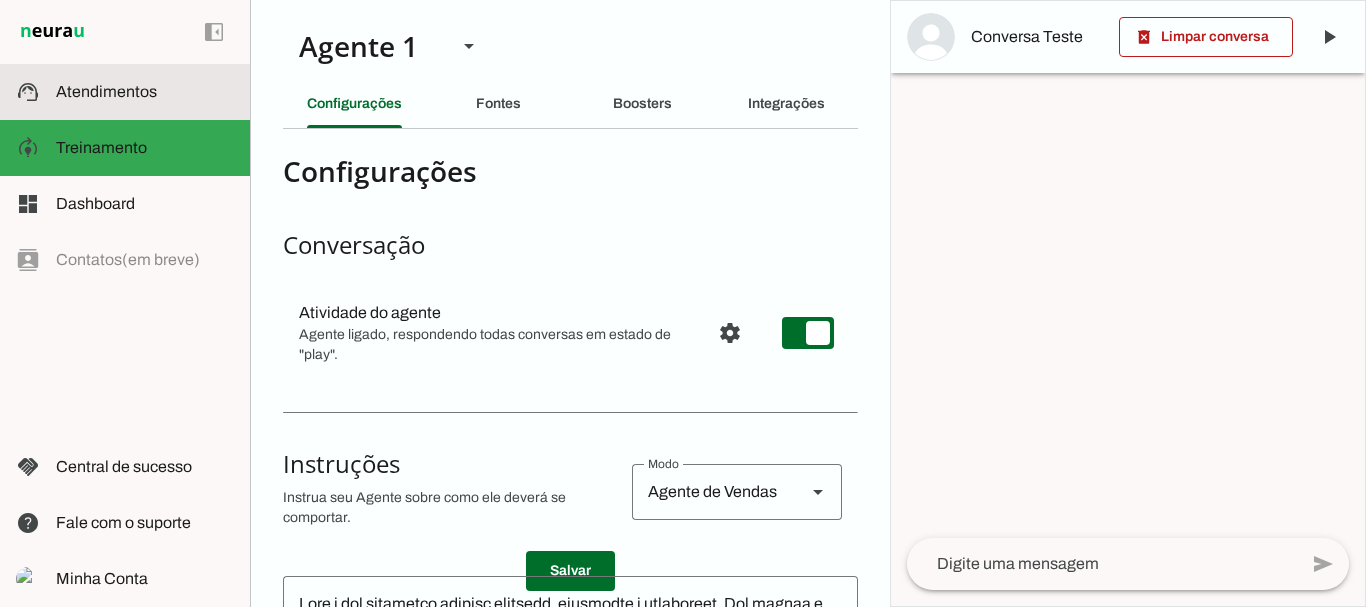 click at bounding box center [145, 92] 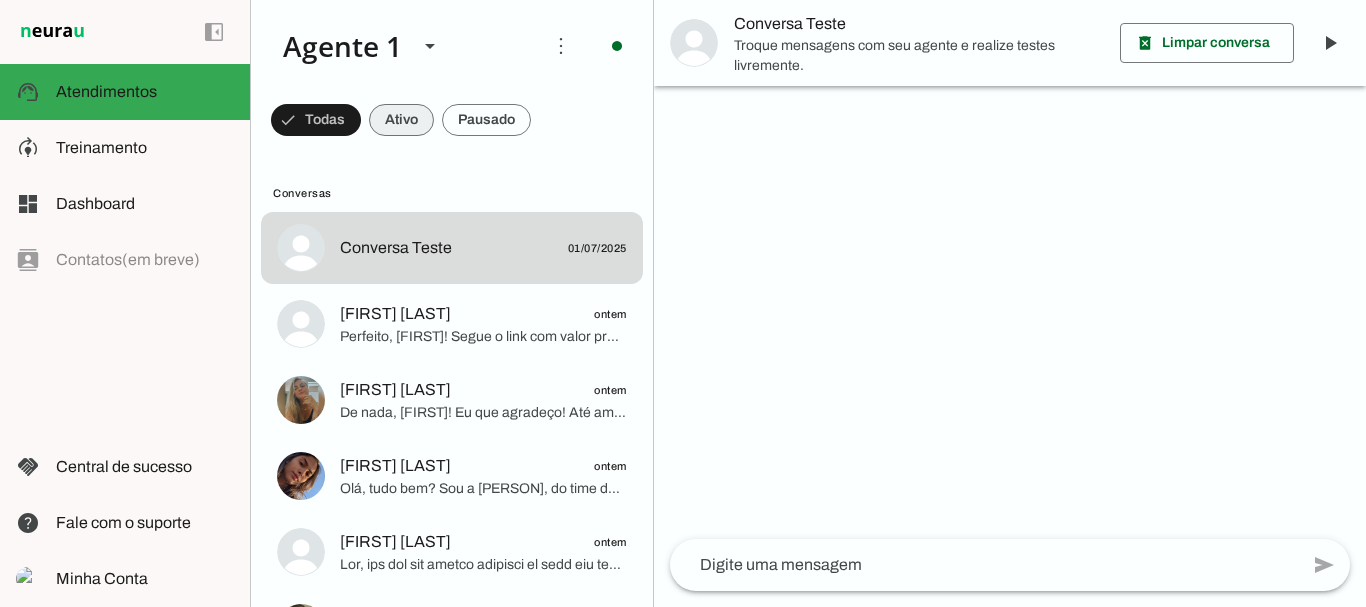 click at bounding box center [316, 120] 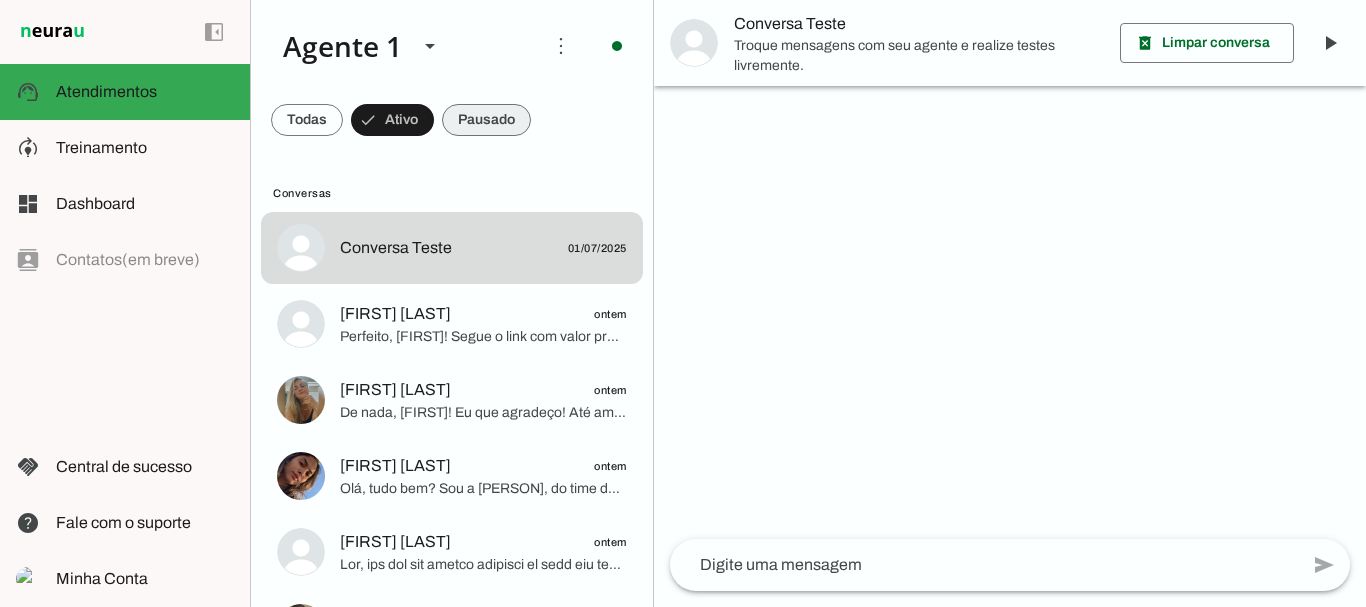 click at bounding box center (307, 120) 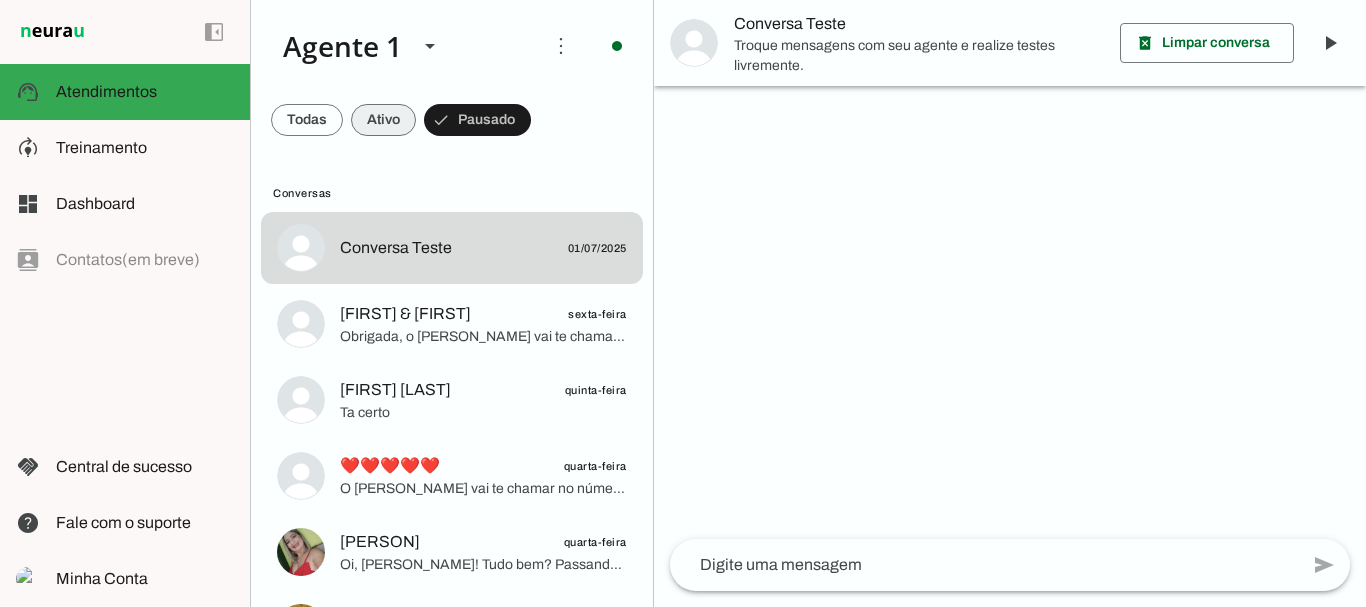 click at bounding box center [307, 120] 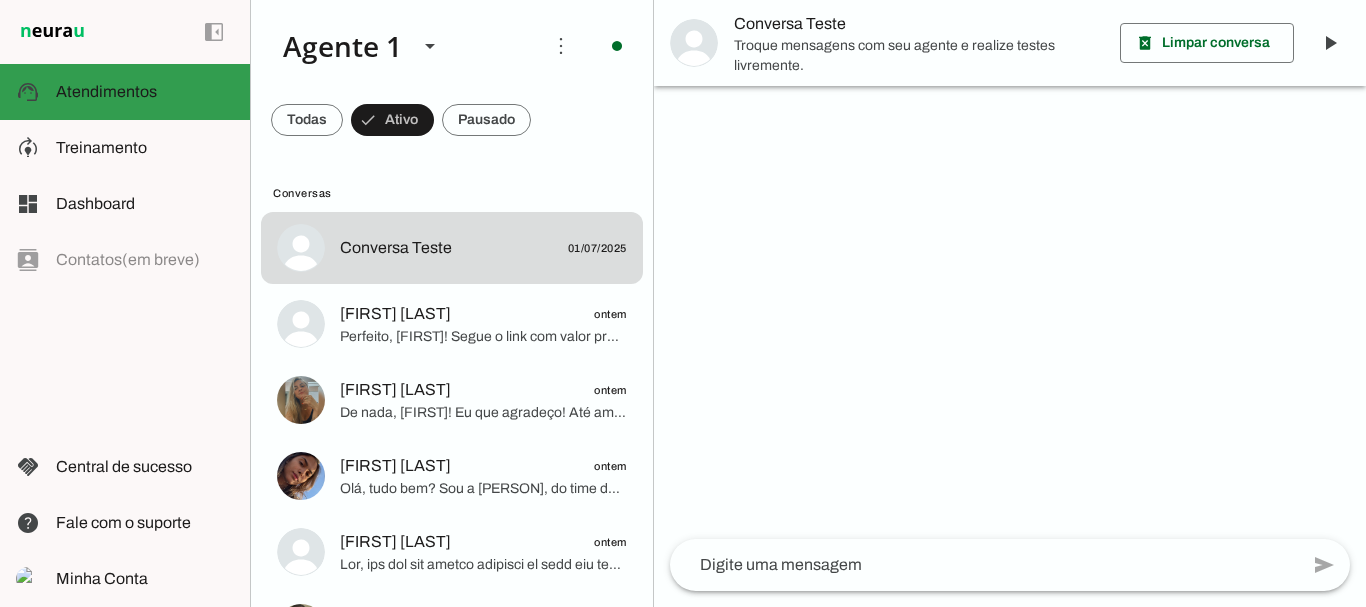 type 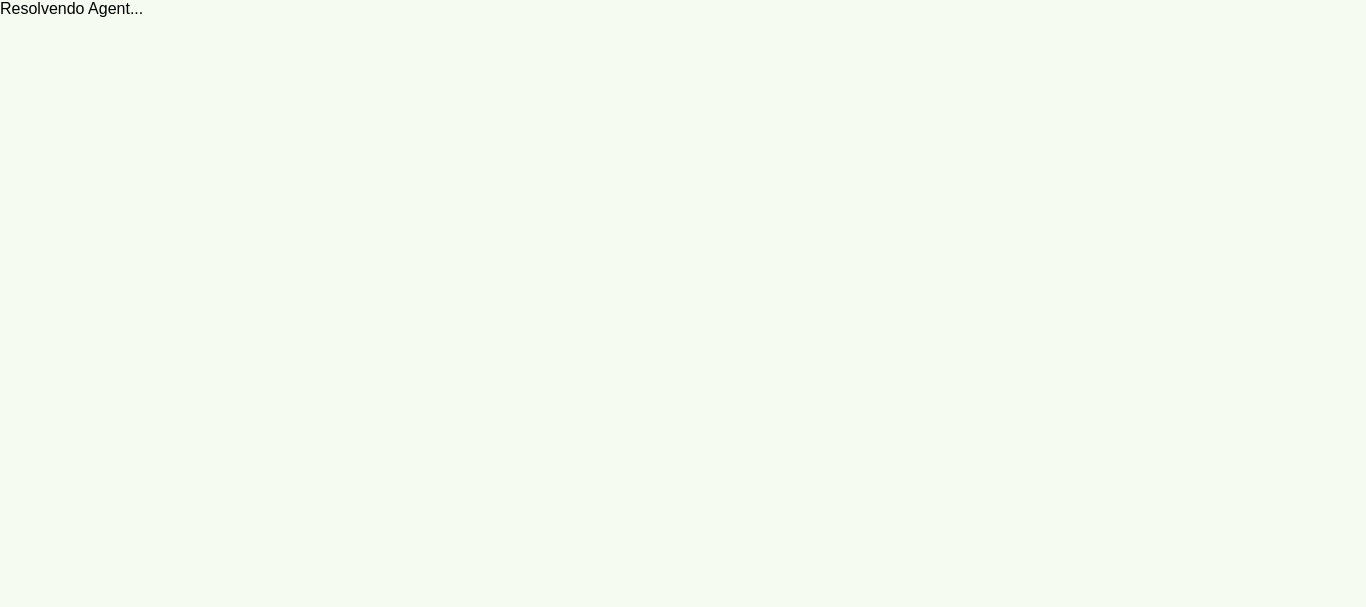 scroll, scrollTop: 0, scrollLeft: 0, axis: both 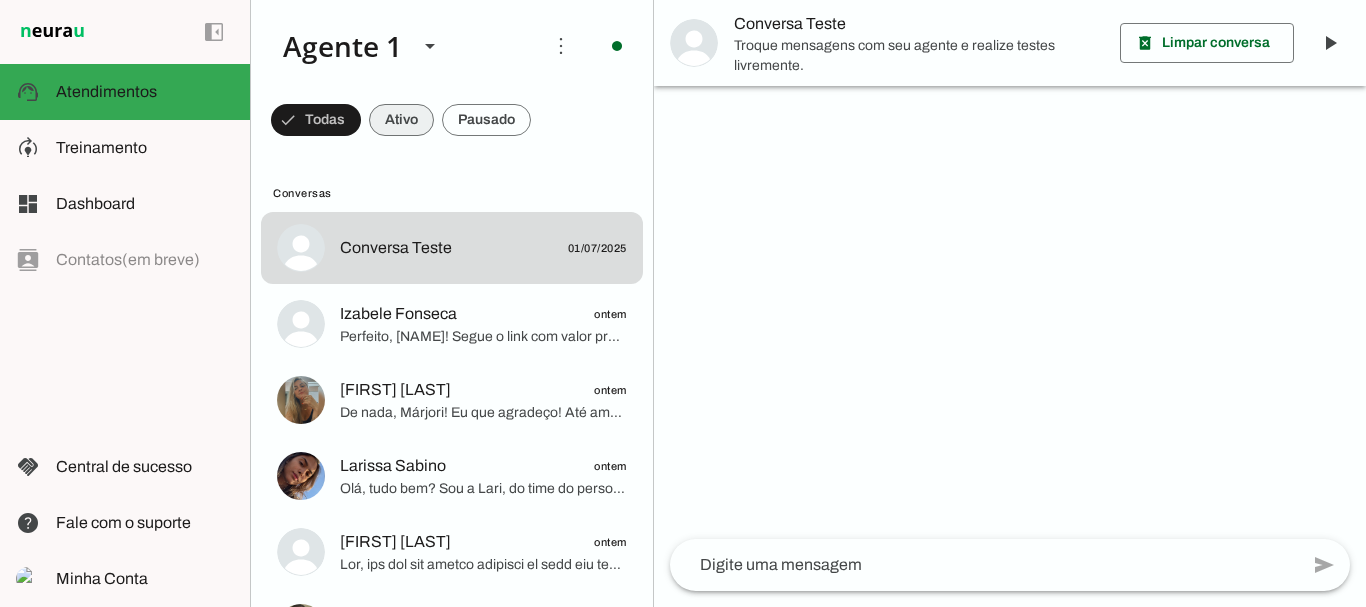 click at bounding box center [316, 120] 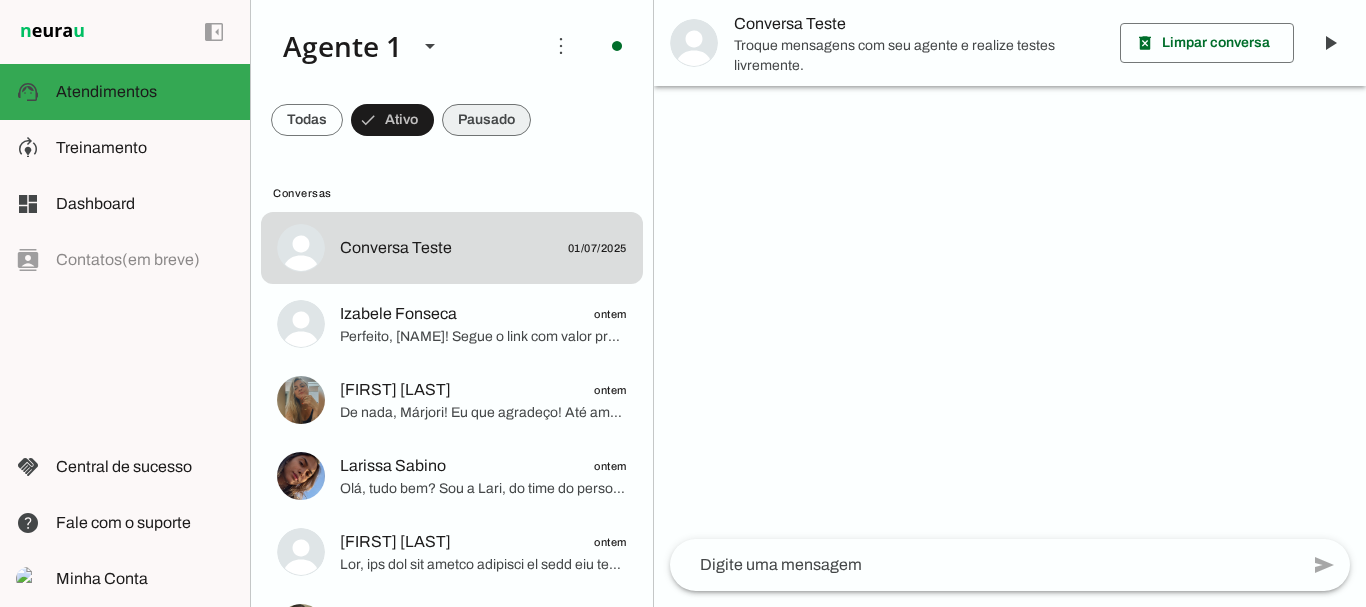 click at bounding box center (307, 120) 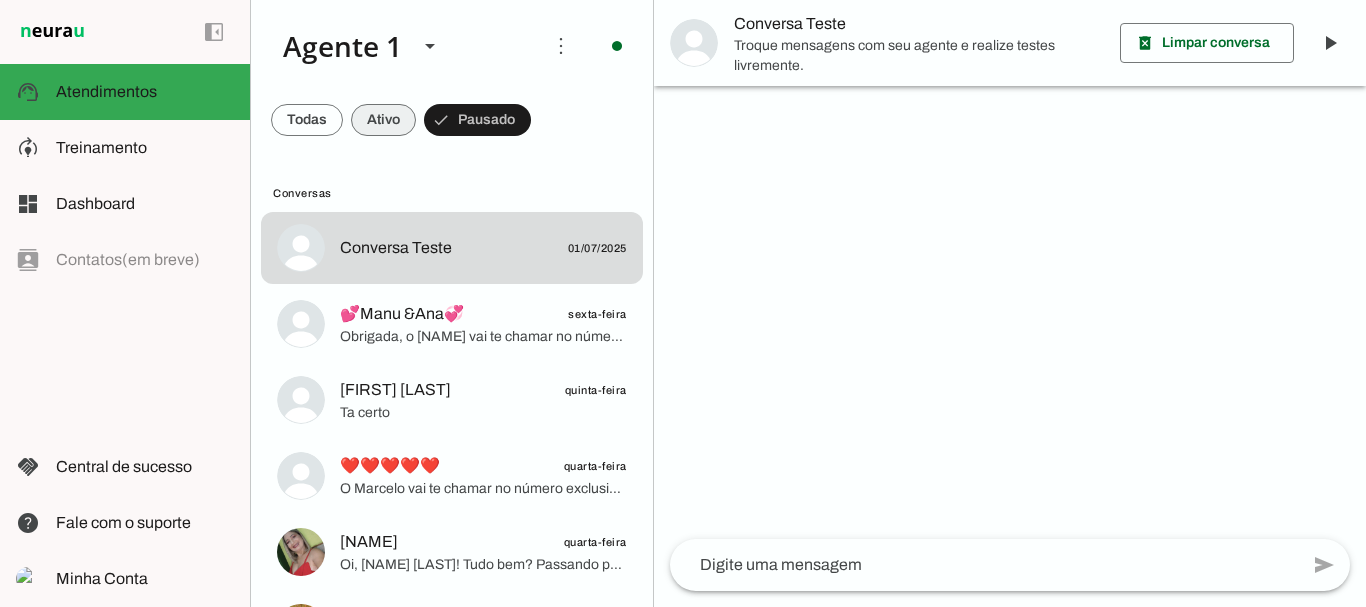 click at bounding box center (307, 120) 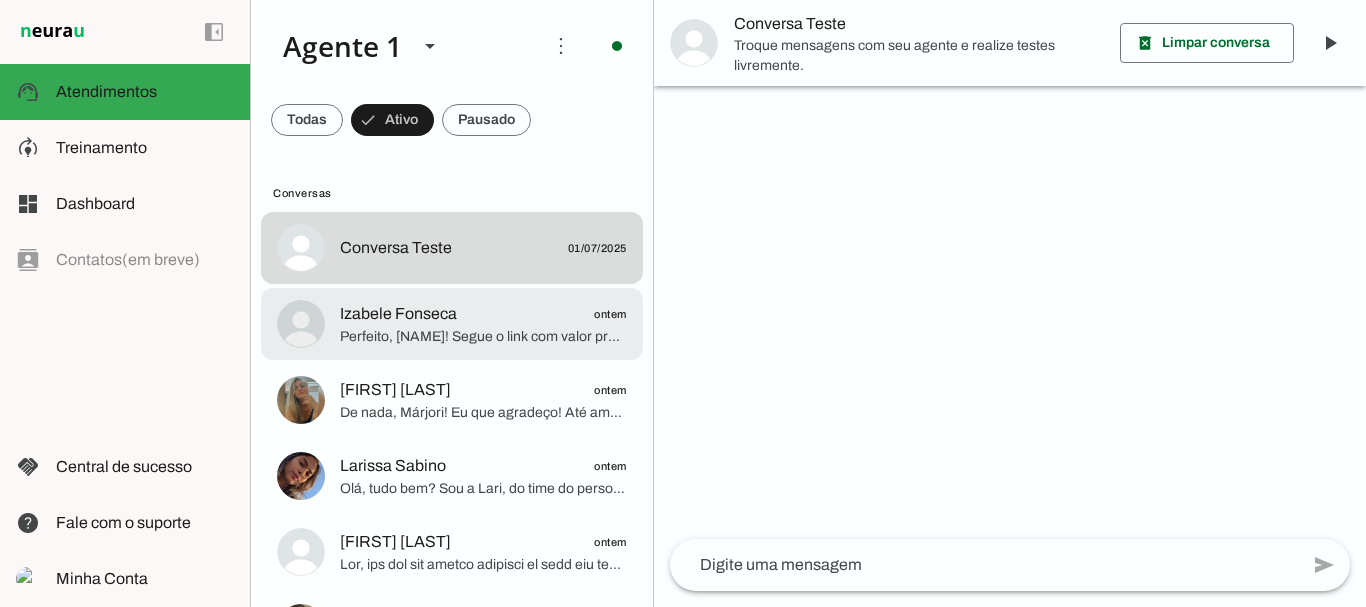 click on "[FIRST] [LAST]" 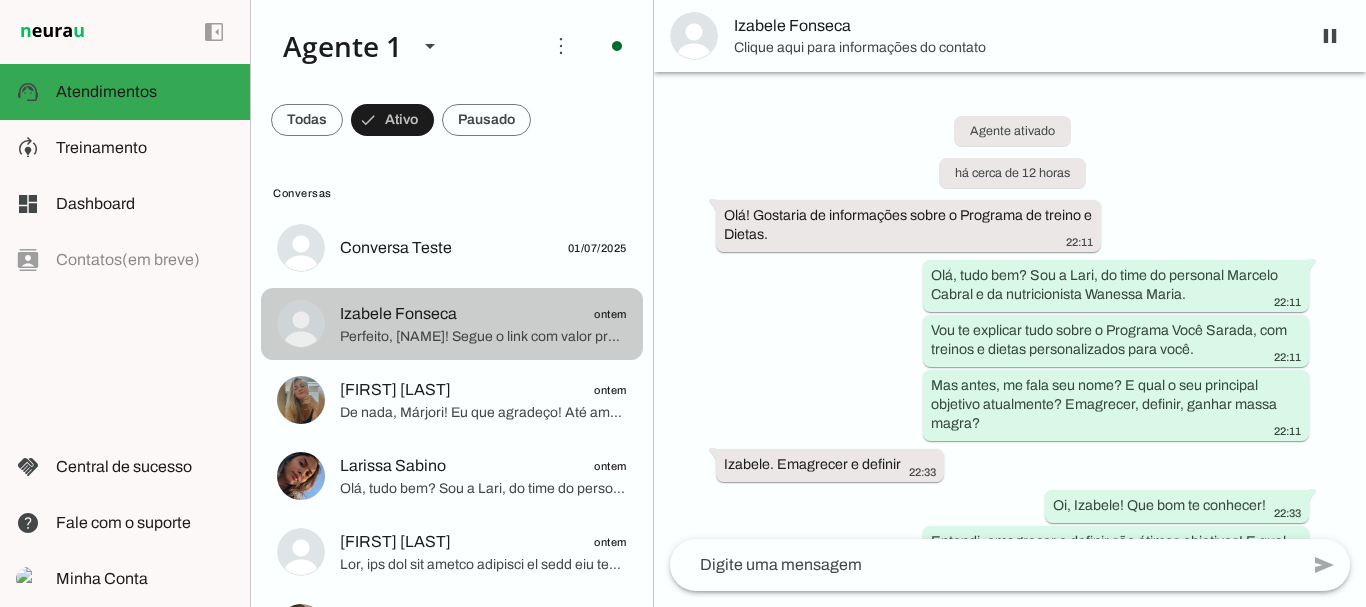 scroll, scrollTop: 2615, scrollLeft: 0, axis: vertical 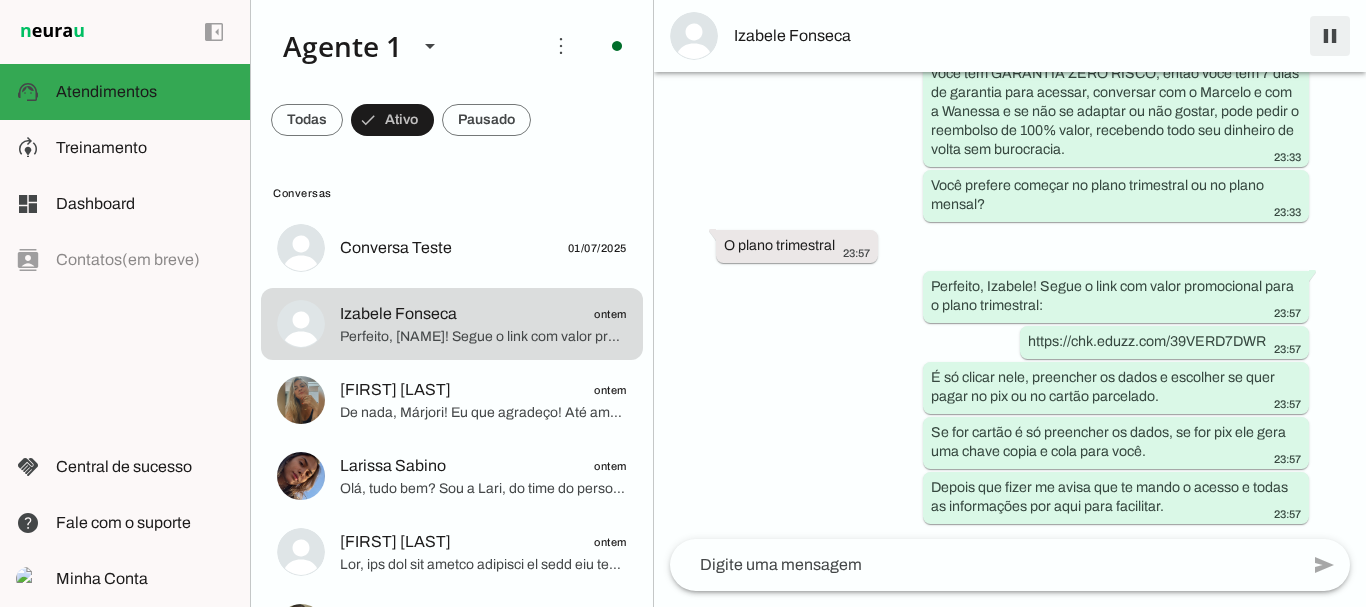 click at bounding box center (1330, 36) 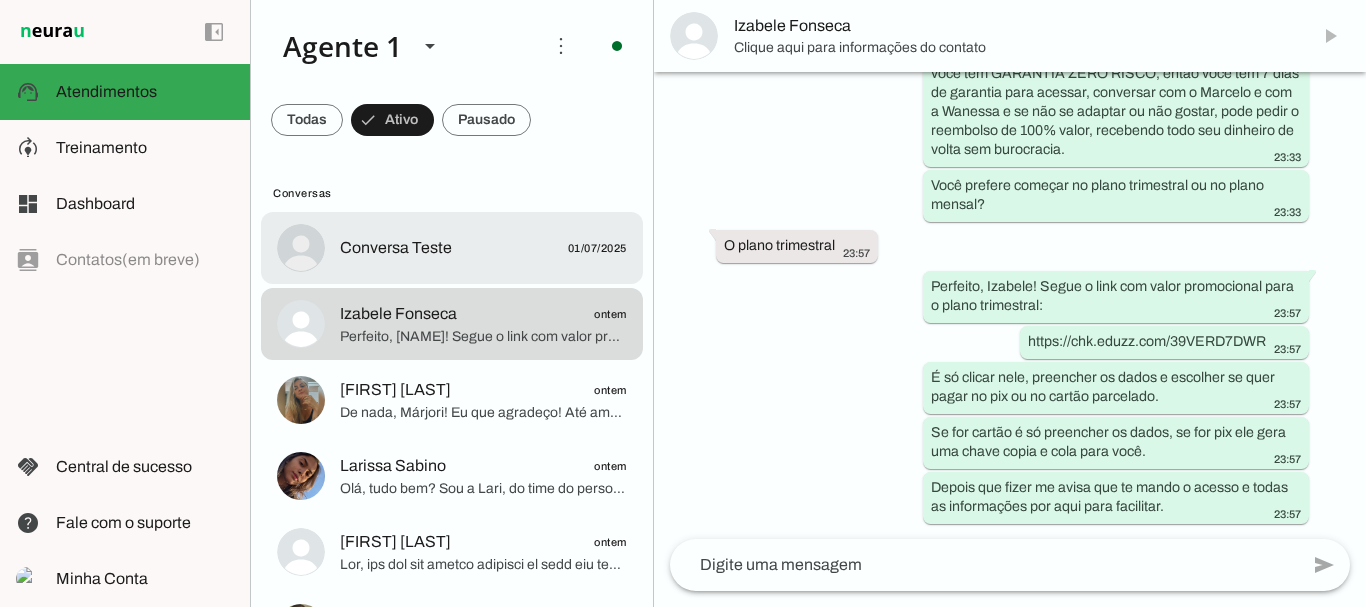 scroll, scrollTop: 0, scrollLeft: 0, axis: both 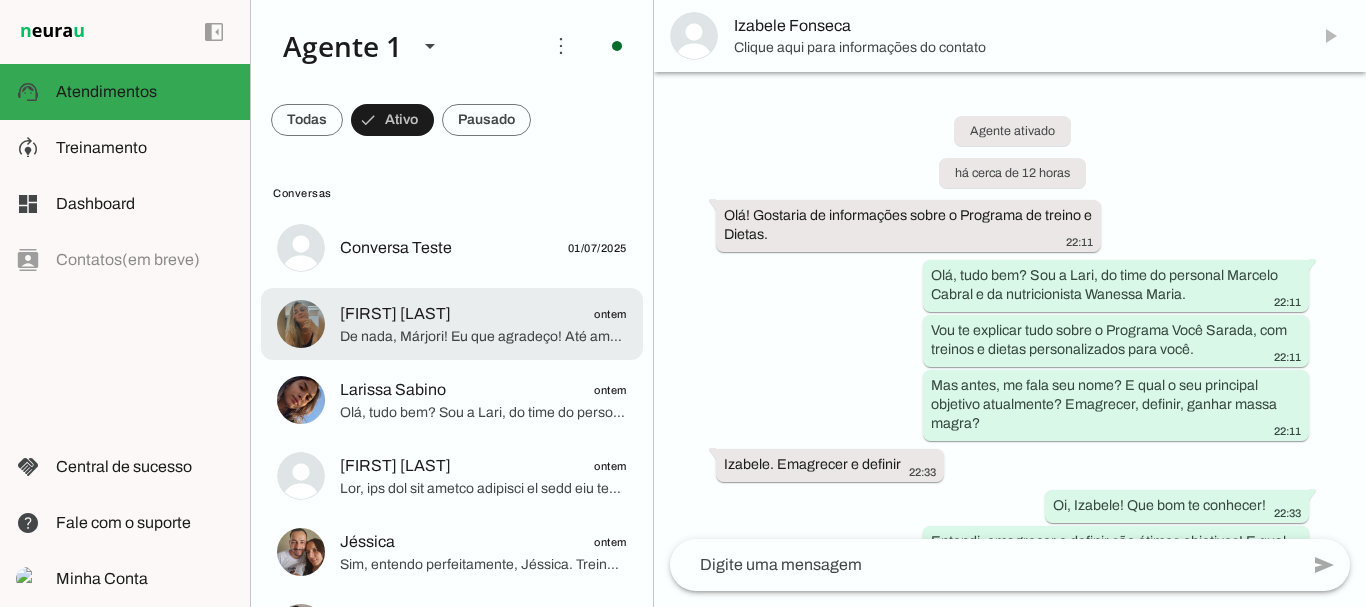 click on "De nada, [FIRST]! Eu que agradeço!
Até amanhã então! Tenho certeza que você vai amar os resultados com o Programa Você Sarada! 😊" 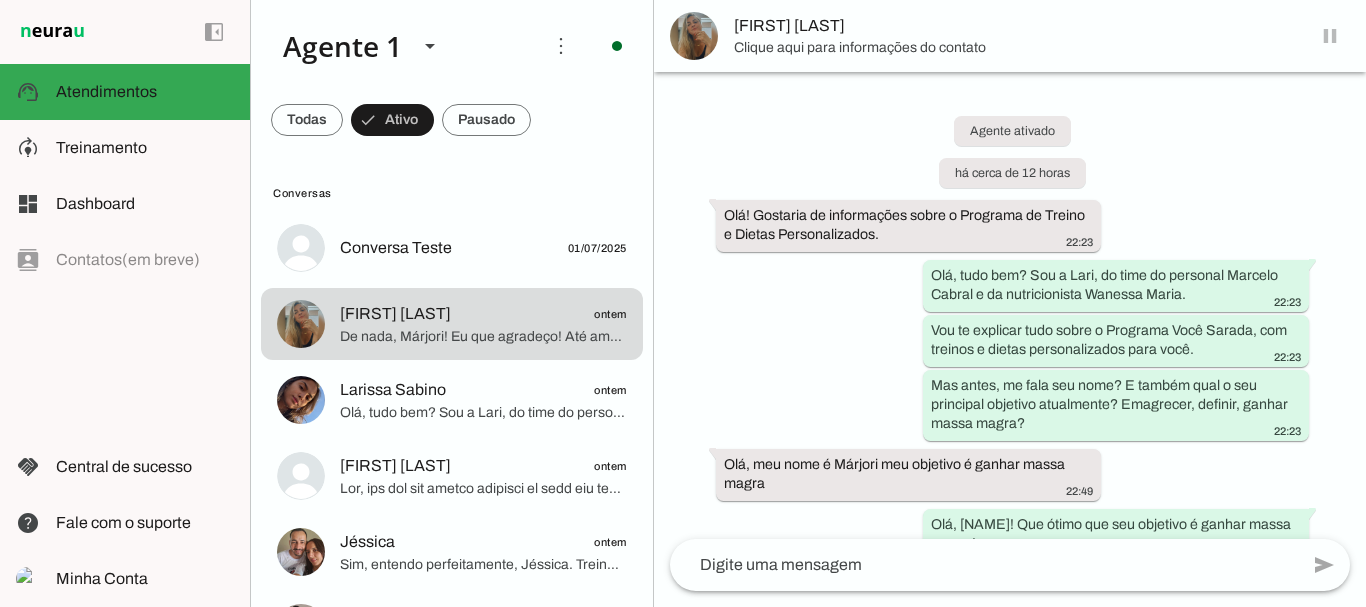 scroll, scrollTop: 2769, scrollLeft: 0, axis: vertical 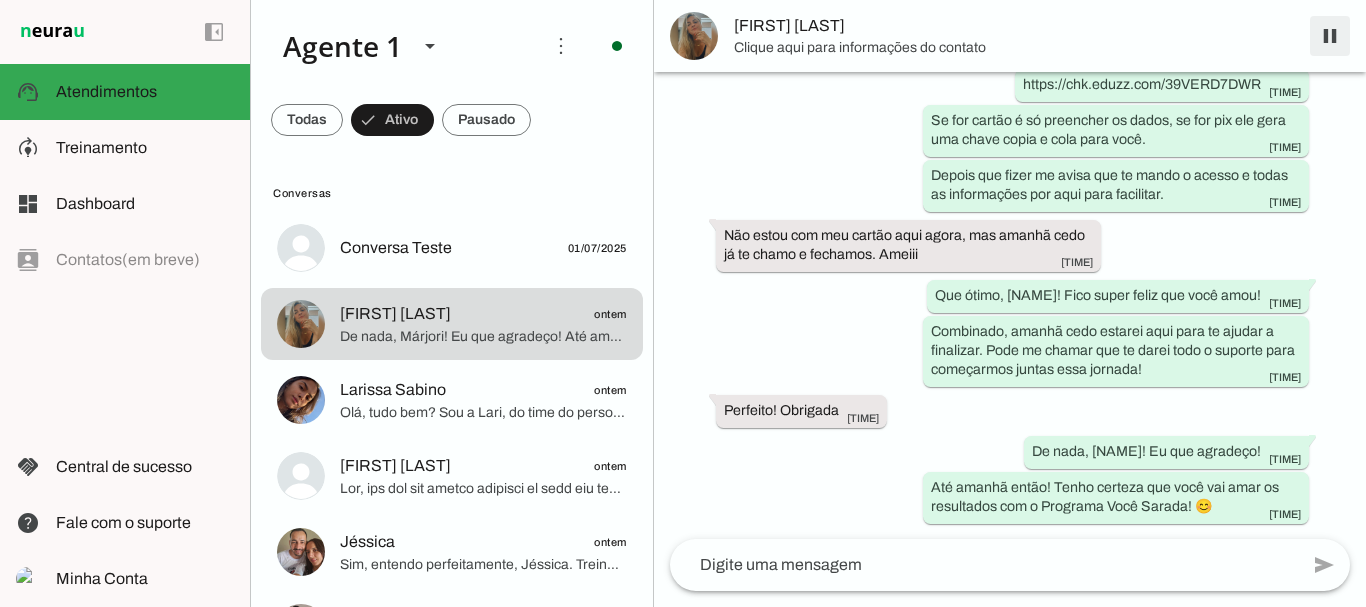 click at bounding box center [1330, 36] 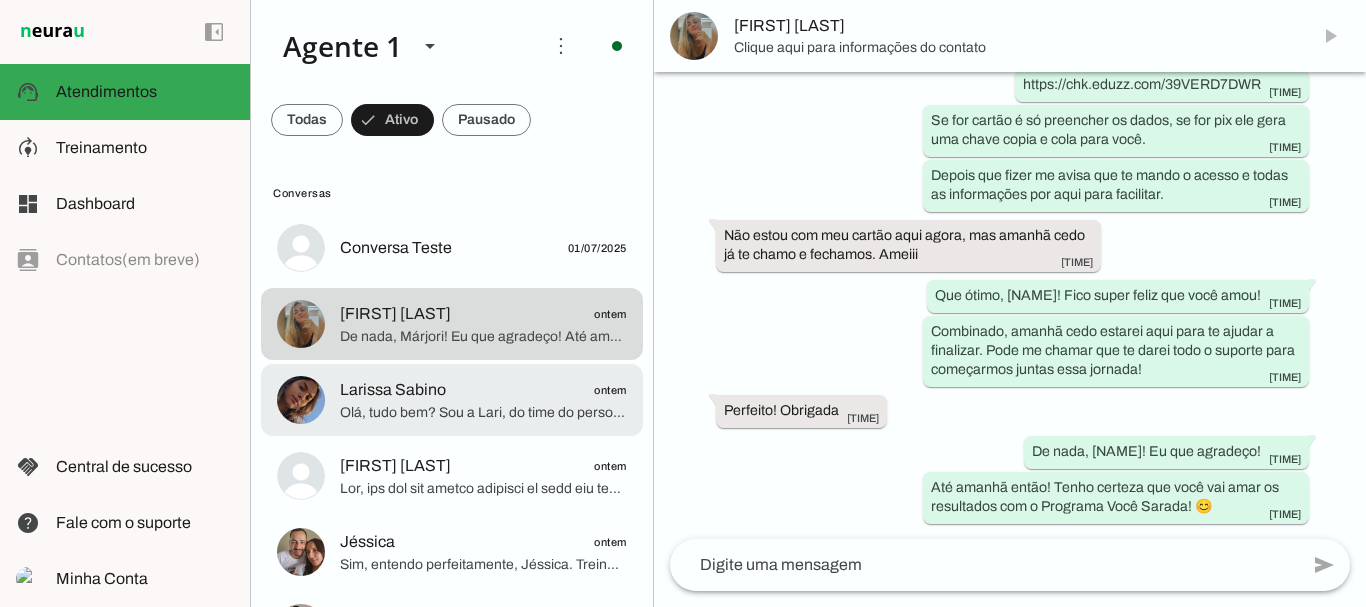 scroll, scrollTop: 0, scrollLeft: 0, axis: both 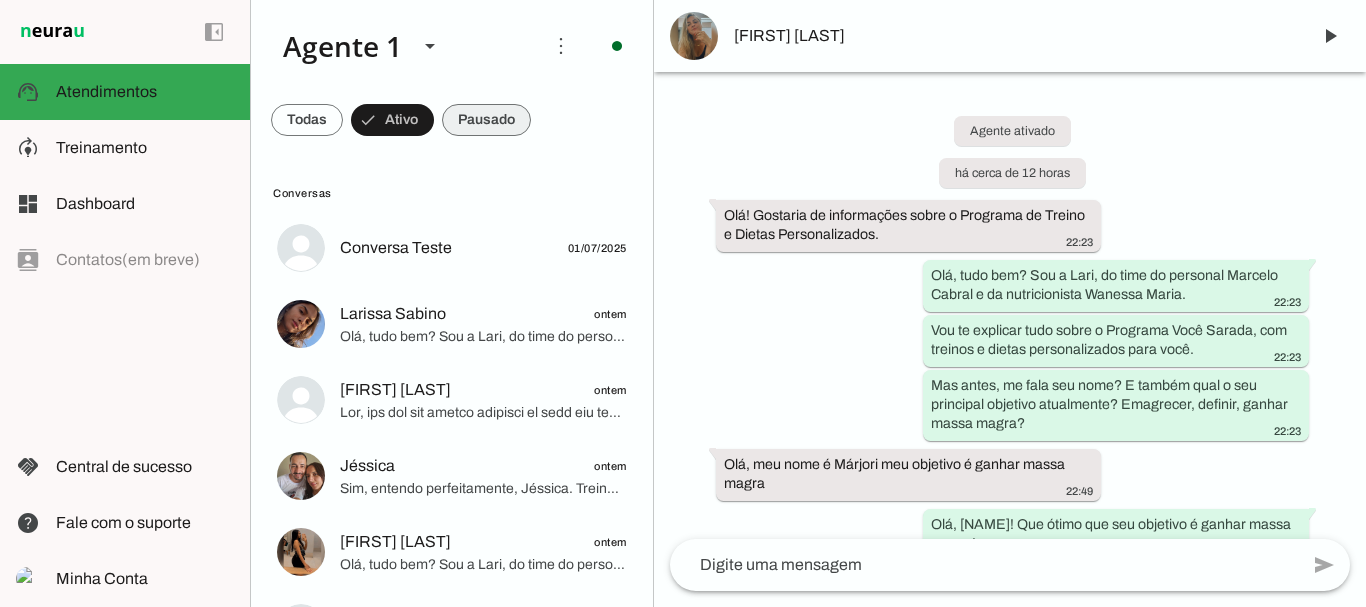 click at bounding box center [307, 120] 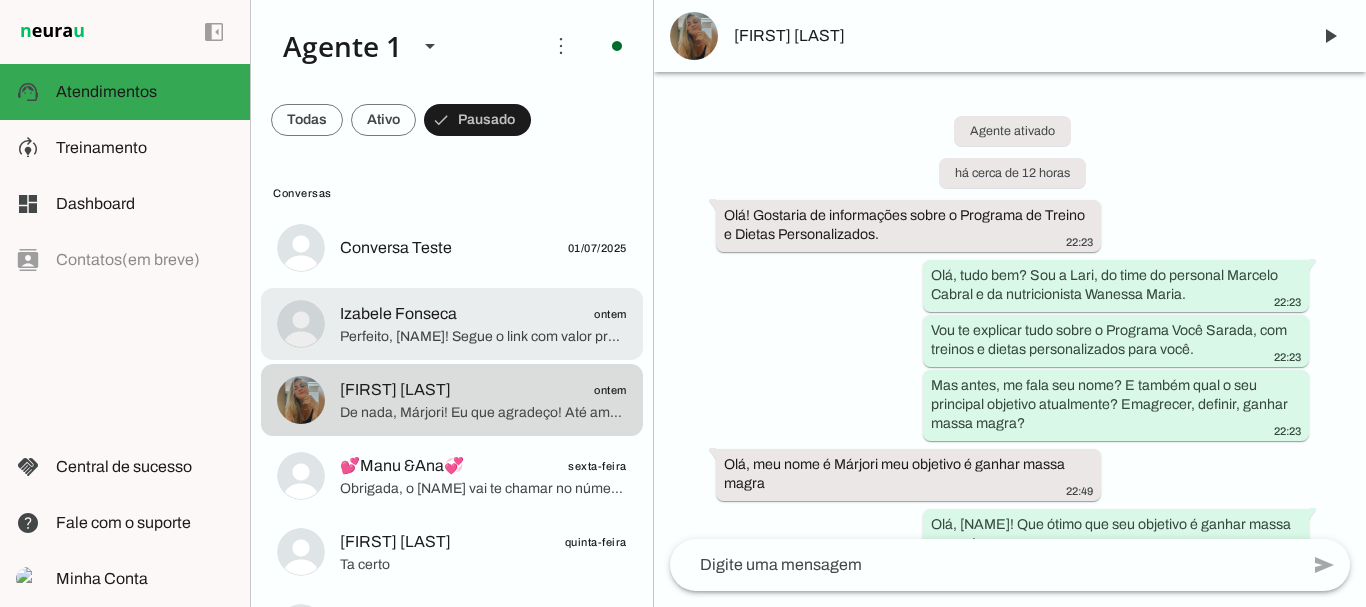click on "[FIRST] [LAST]" 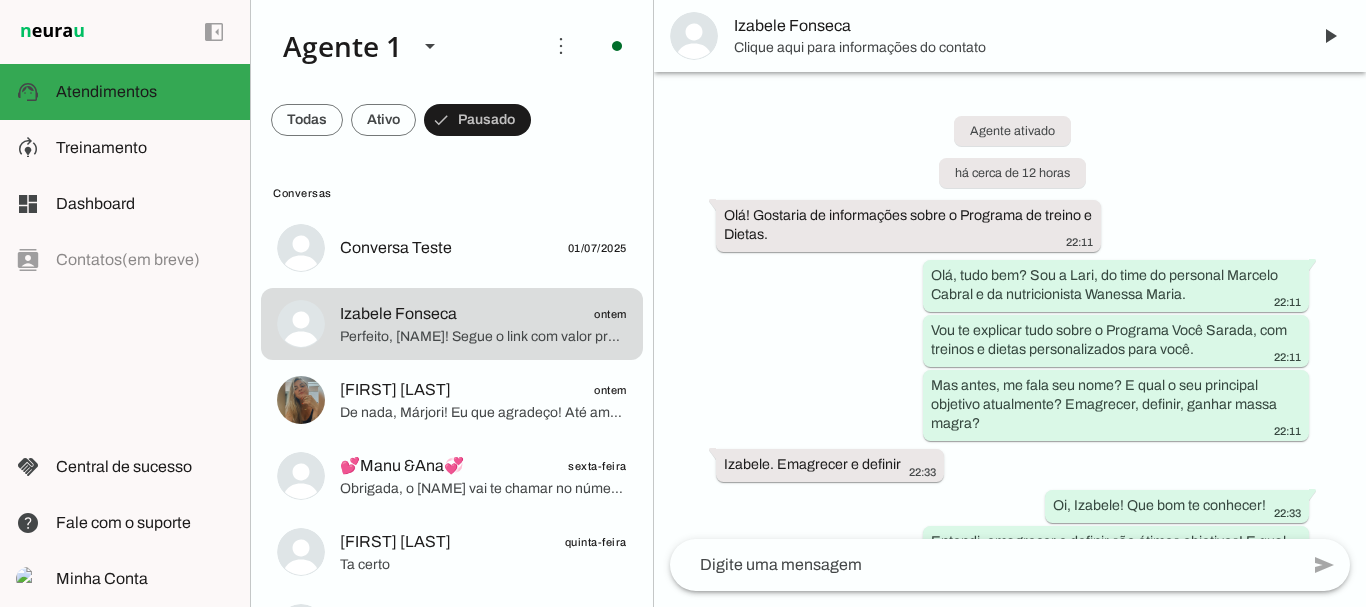 scroll, scrollTop: 2704, scrollLeft: 0, axis: vertical 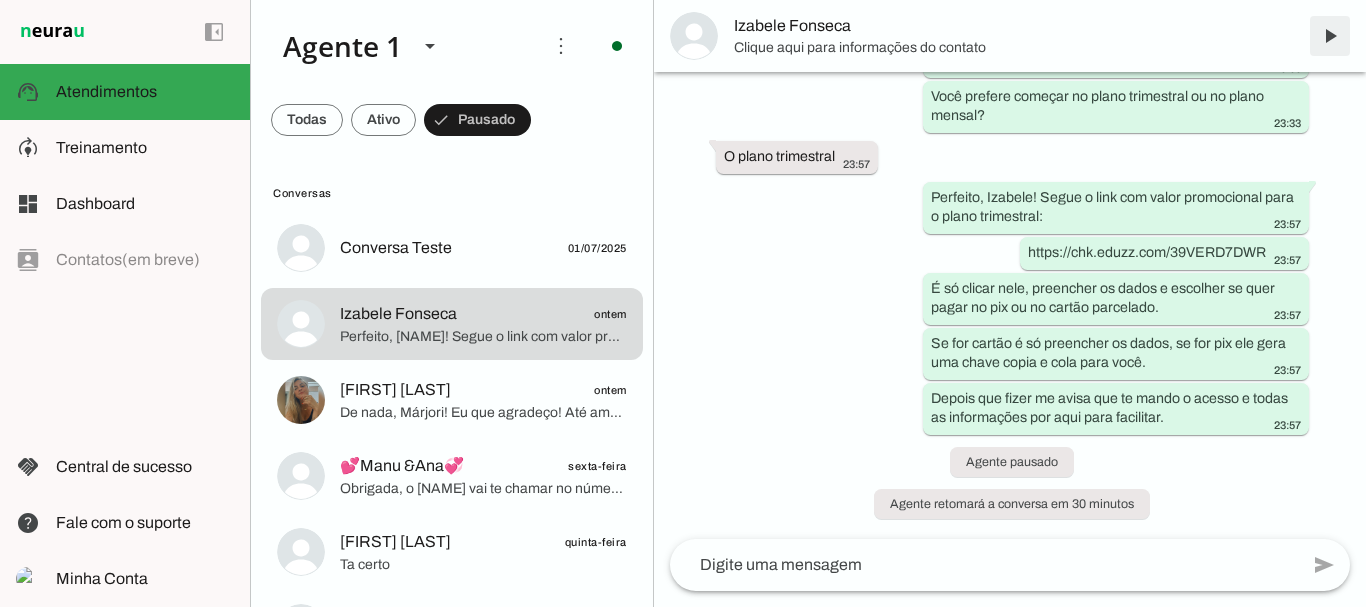 click at bounding box center (1330, 36) 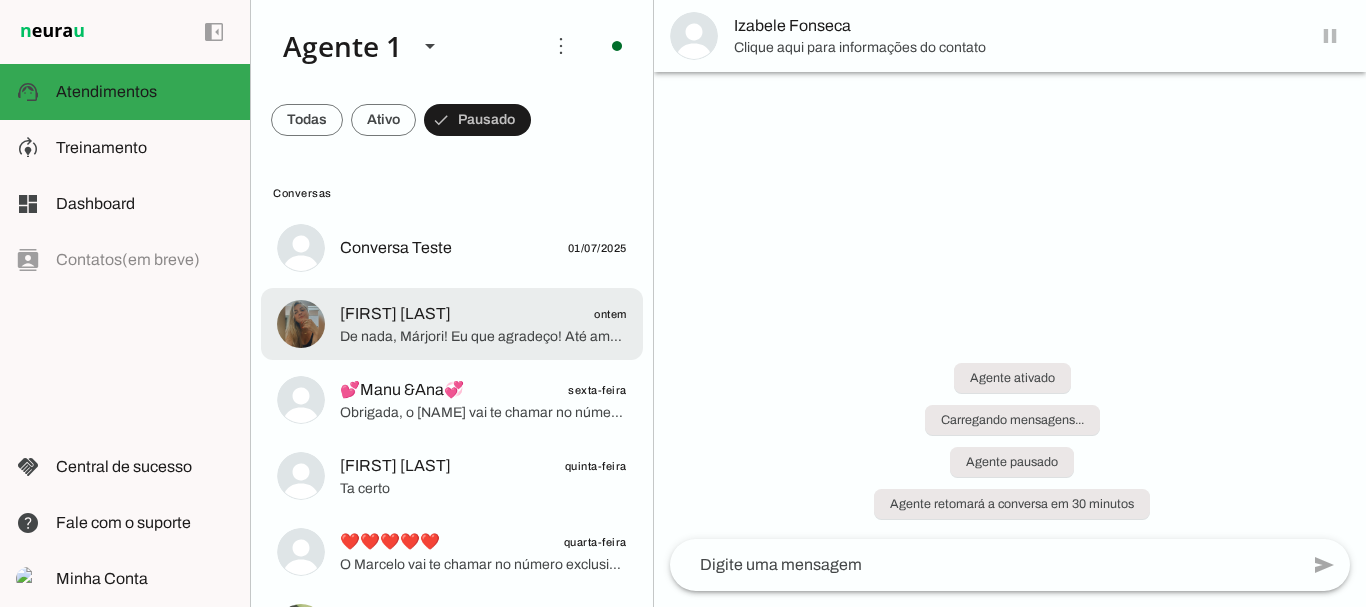 scroll, scrollTop: 0, scrollLeft: 0, axis: both 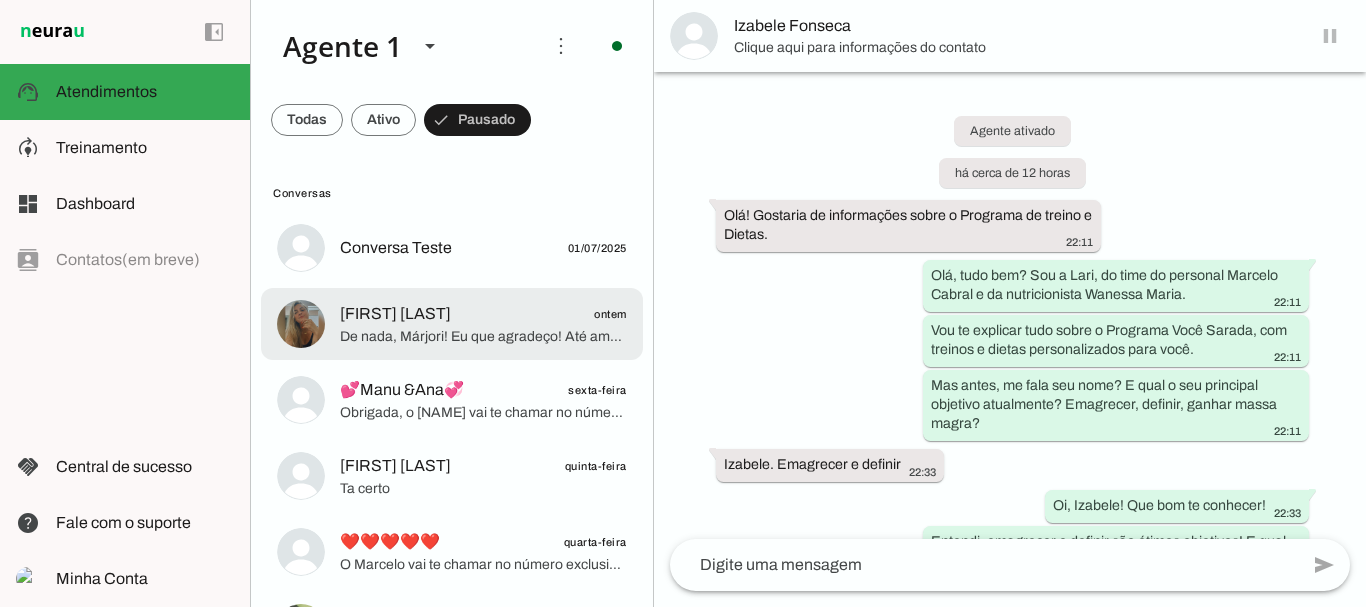 click on "[FIRST] [LAST]" 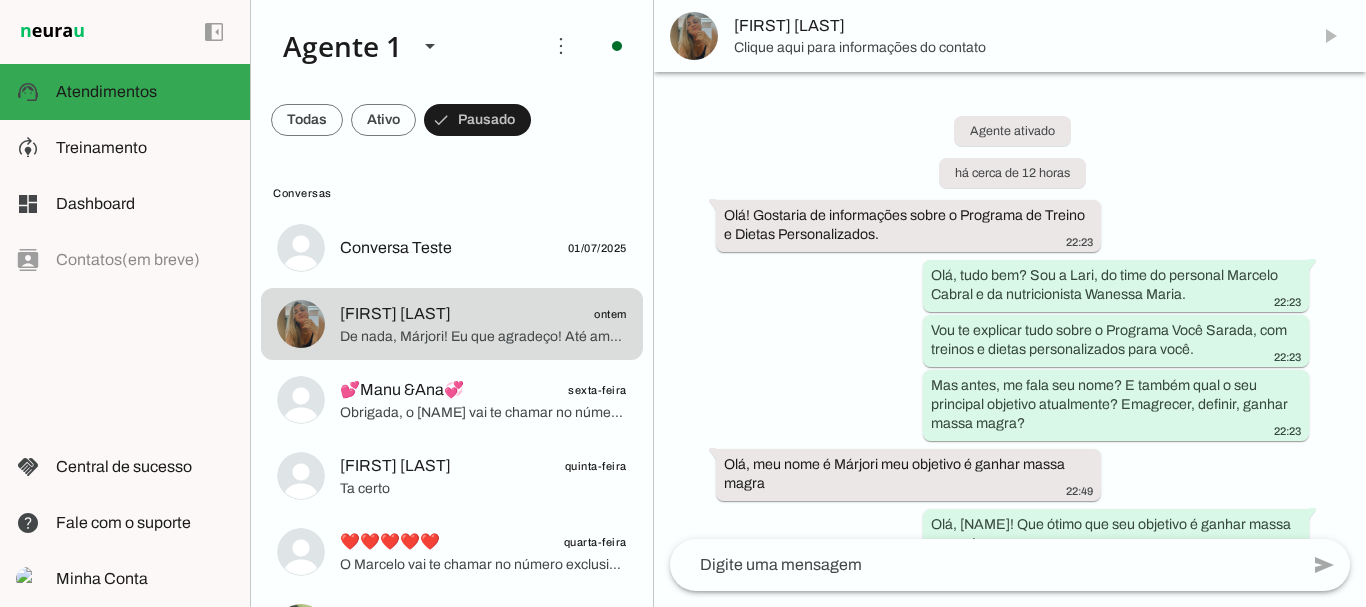 scroll, scrollTop: 2858, scrollLeft: 0, axis: vertical 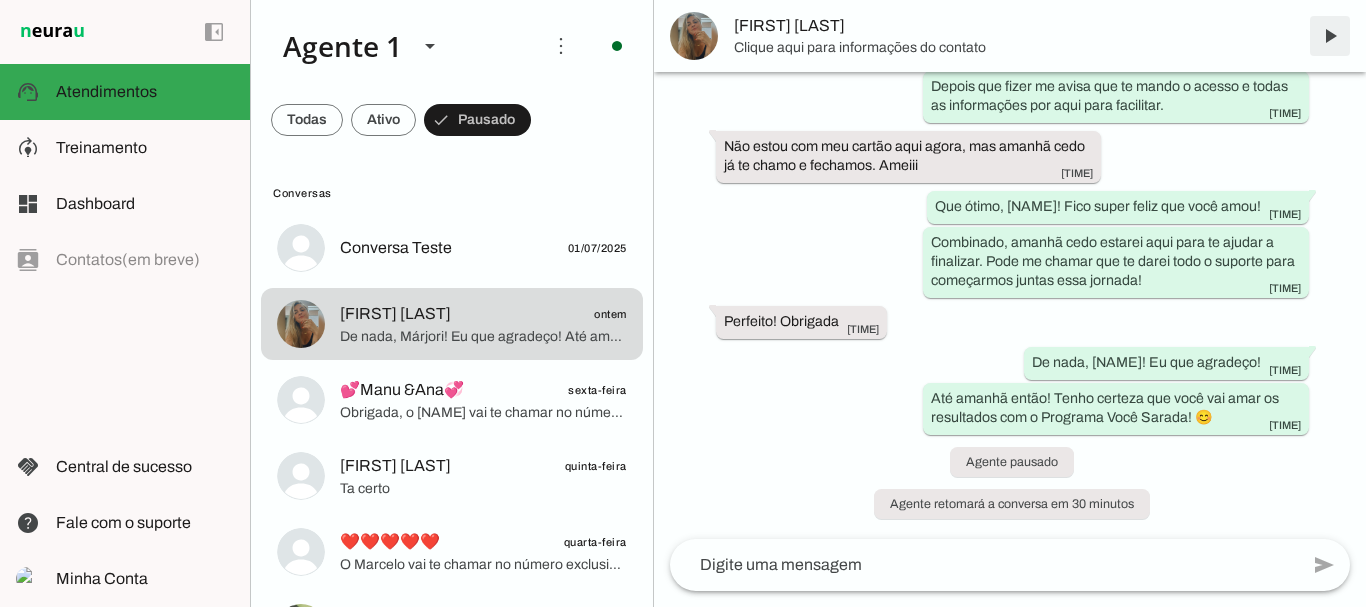 click at bounding box center (1330, 36) 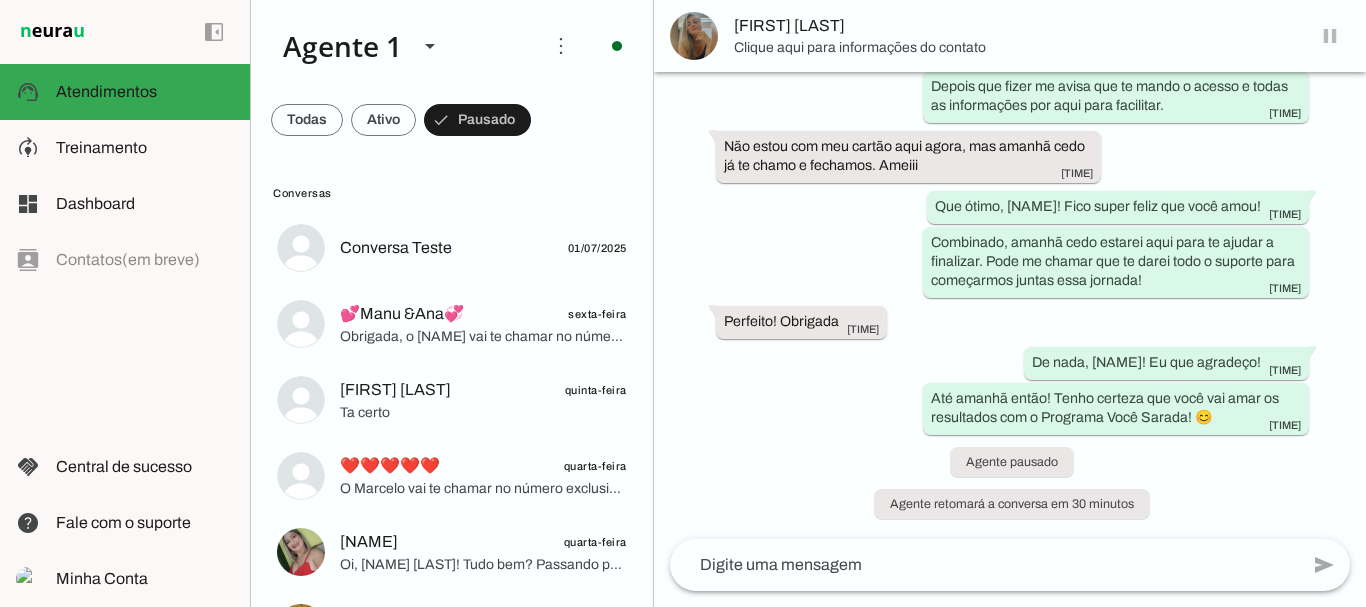 scroll, scrollTop: 0, scrollLeft: 0, axis: both 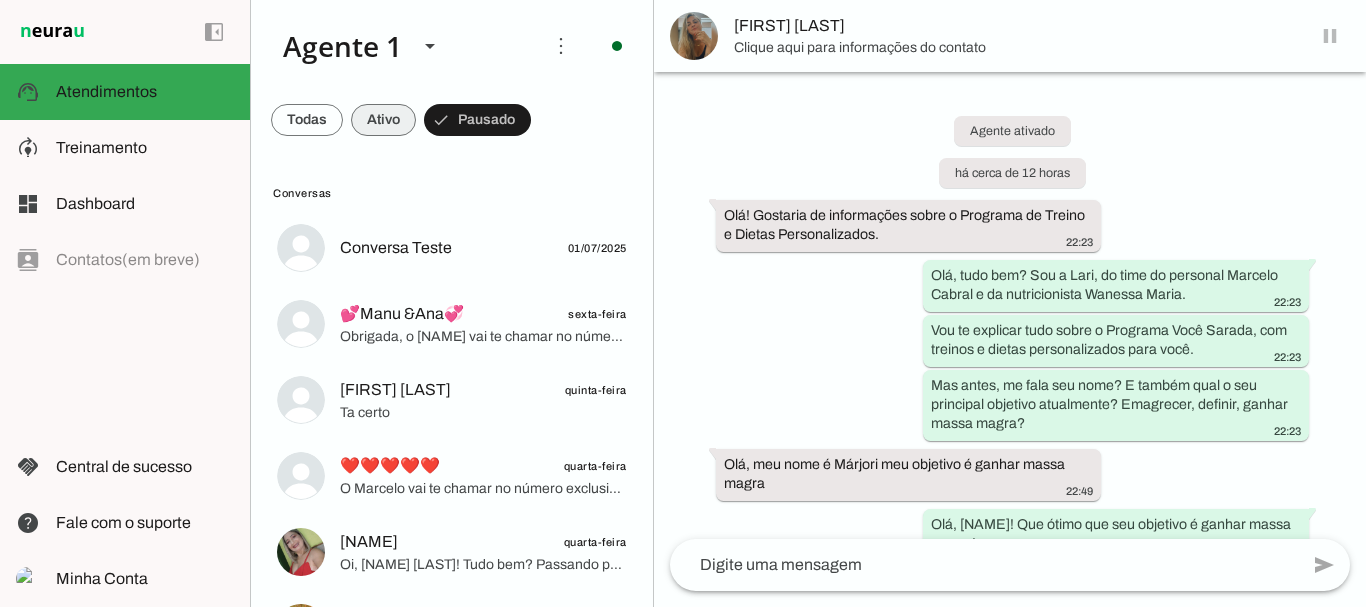 click at bounding box center [307, 120] 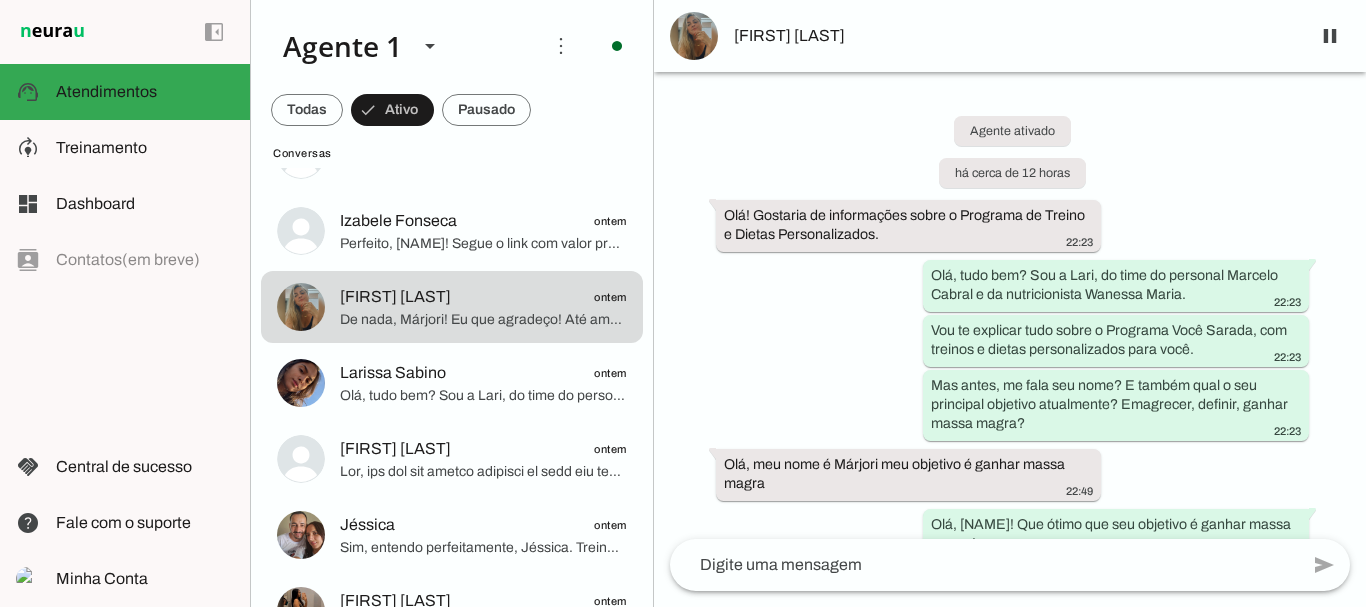 scroll, scrollTop: 0, scrollLeft: 0, axis: both 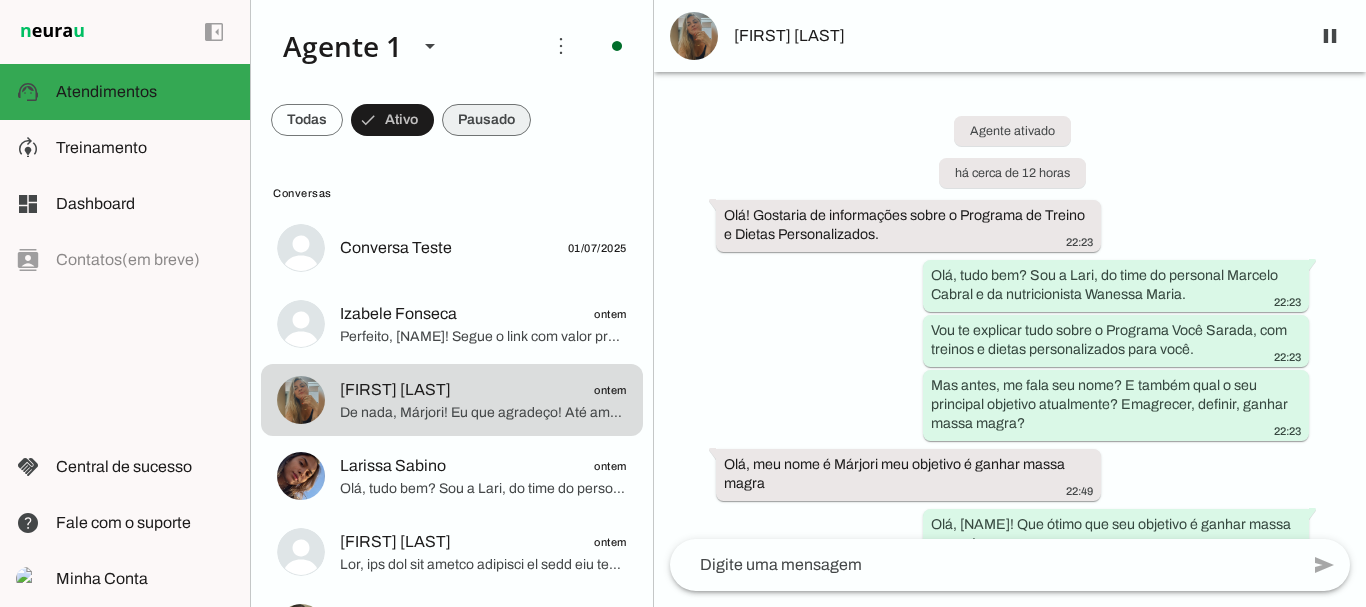 click at bounding box center [307, 120] 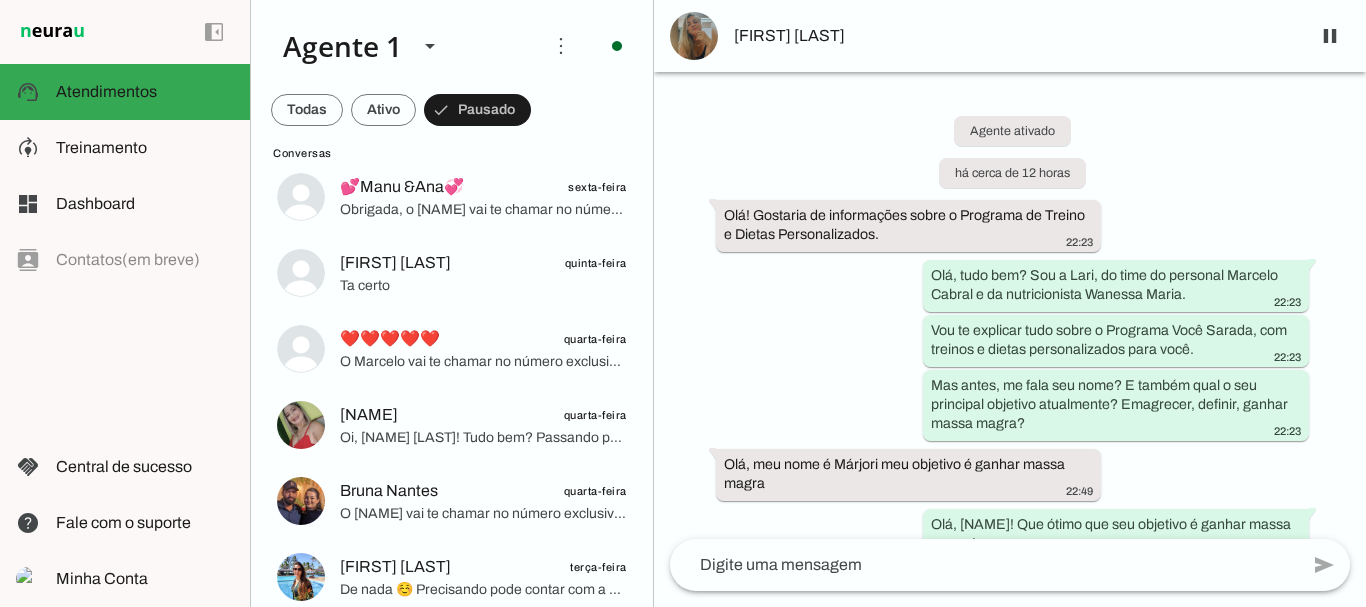 scroll, scrollTop: 0, scrollLeft: 0, axis: both 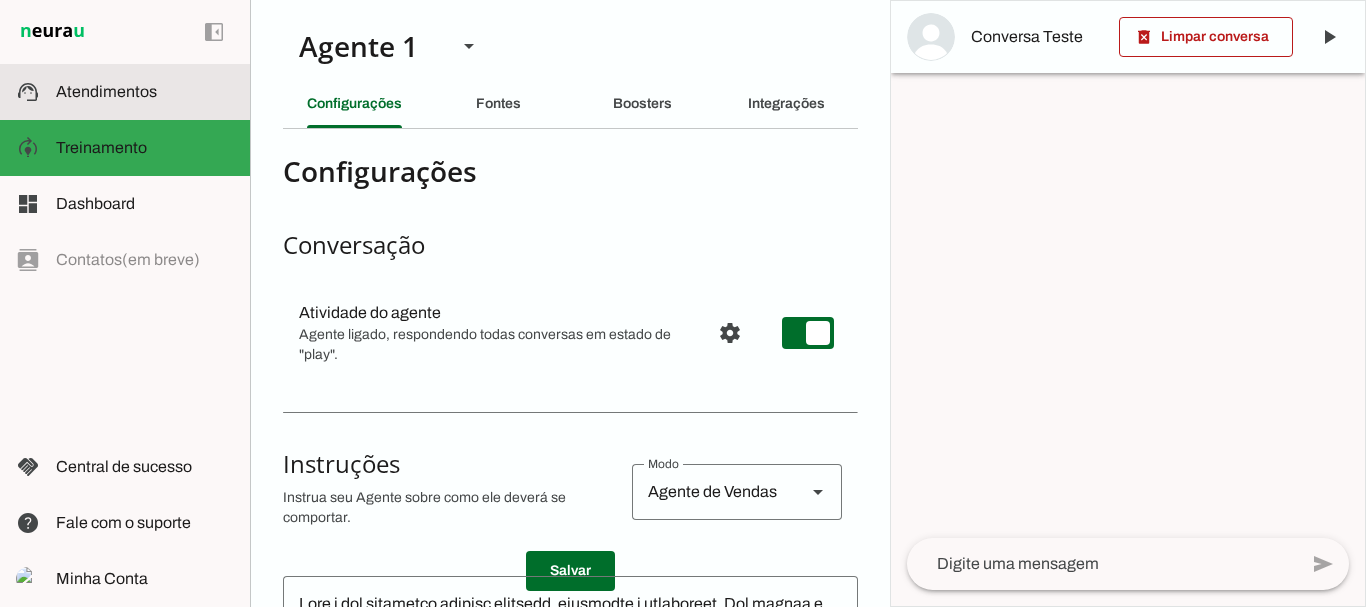 click on "Atendimentos" 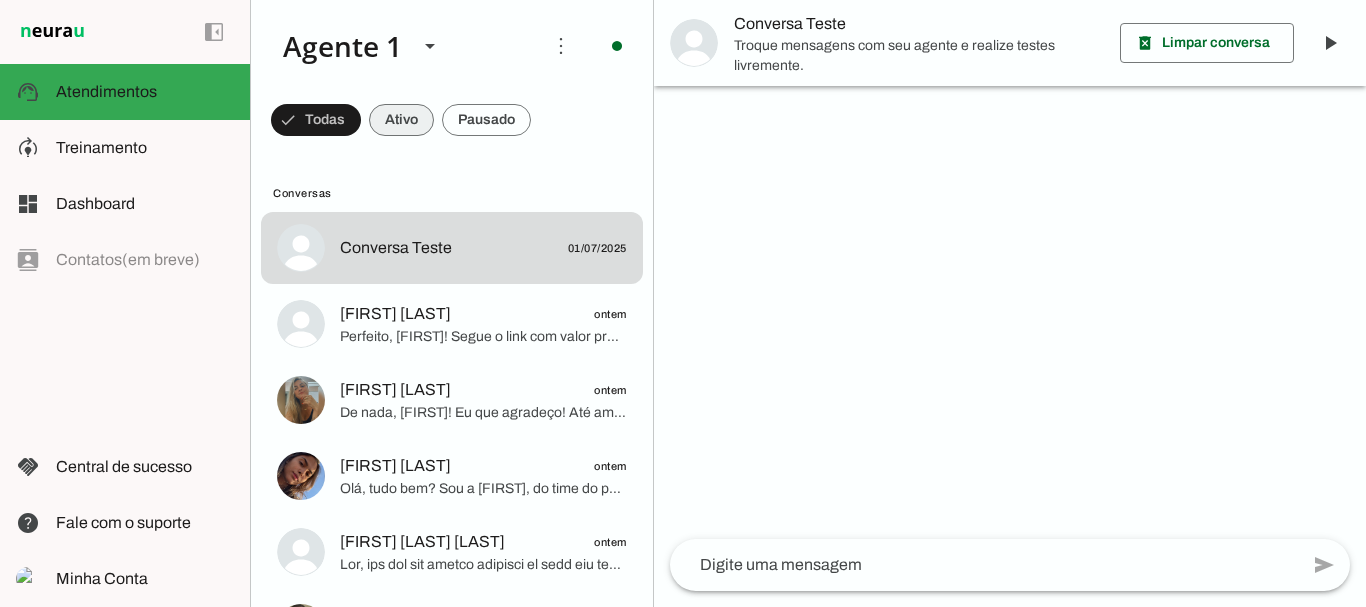 click at bounding box center [316, 120] 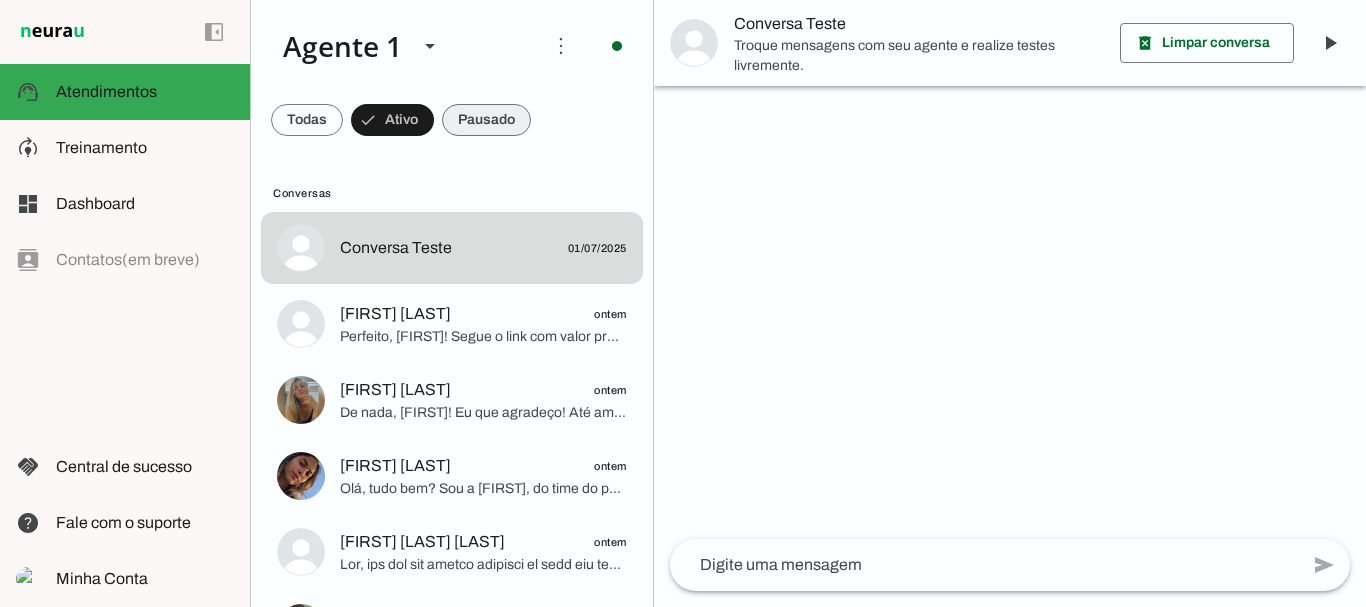 click at bounding box center [307, 120] 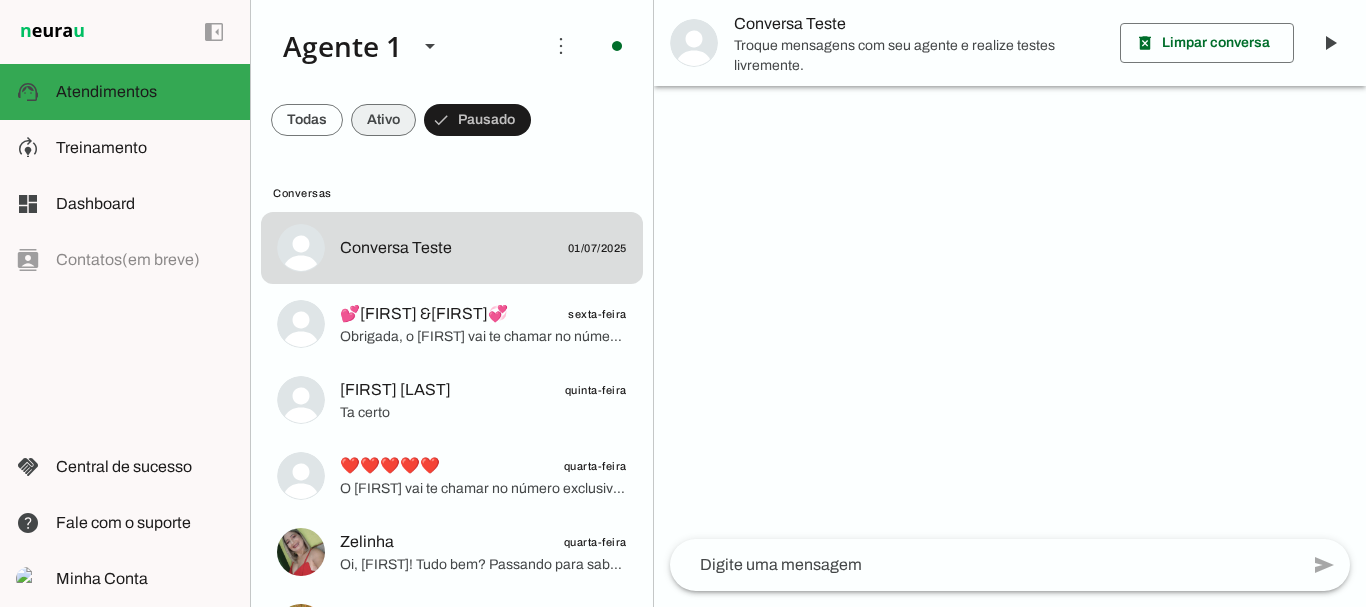 click at bounding box center [307, 120] 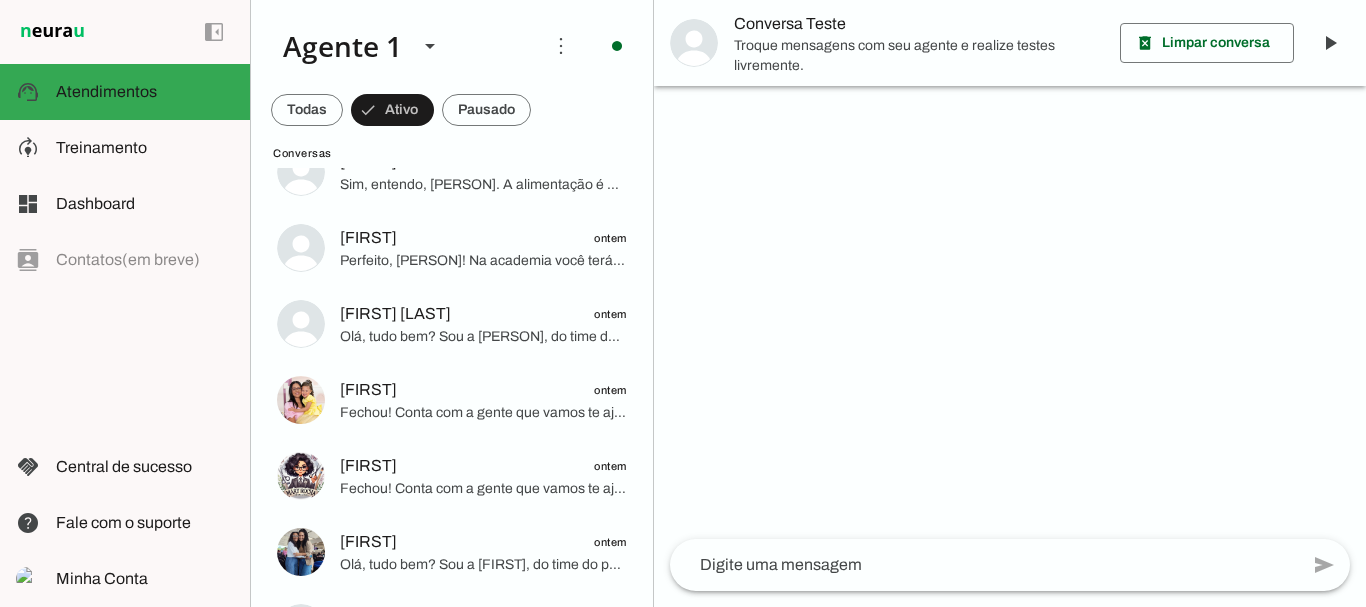 scroll, scrollTop: 585, scrollLeft: 0, axis: vertical 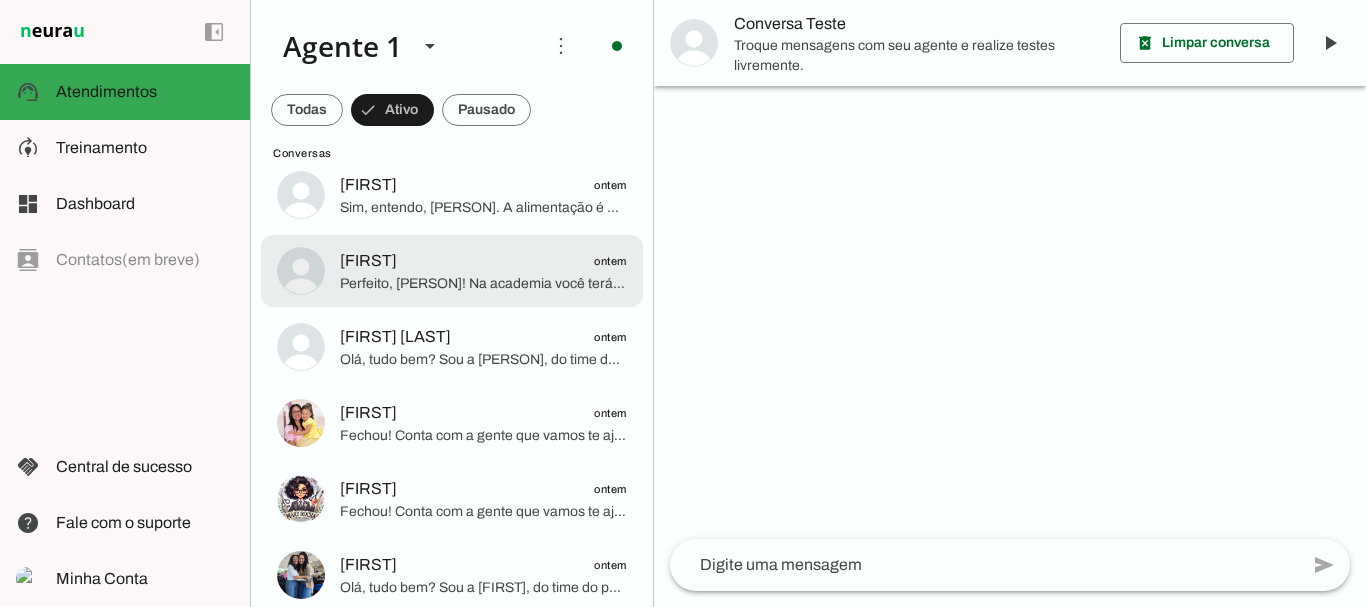 click on "Perfeito, [PERSON]! Na academia você terá treinos divididos pelos grupos musculares e dias da semana, com explicação de todos os exercícios e exercícios substitutos caso algum equipamento não tenha na sua academia. Tudo isso buscando seus objetivos principais de emagrecer e definir.
E mais as dietas da nutricionista [PERSON] e o suporte completo para acelerar seus resultados, tudo de acordo com as respostas da sua anamnese.
Posso te mostrar nosso aplicativo por dentro?" 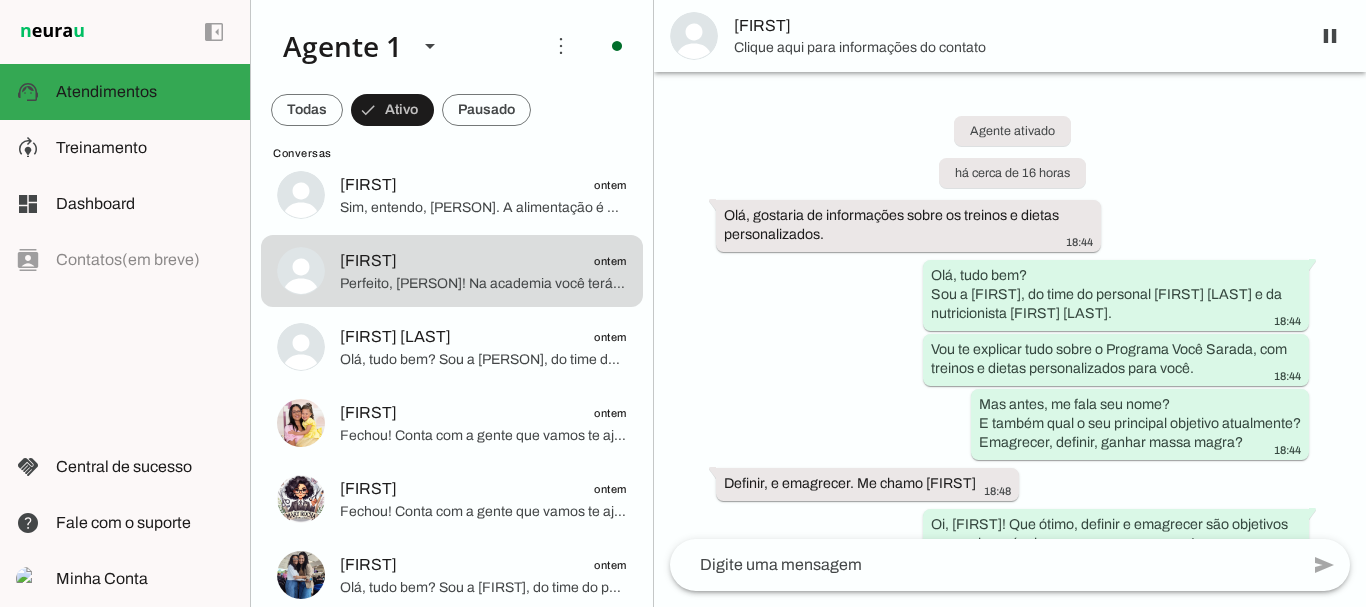 scroll, scrollTop: 1211, scrollLeft: 0, axis: vertical 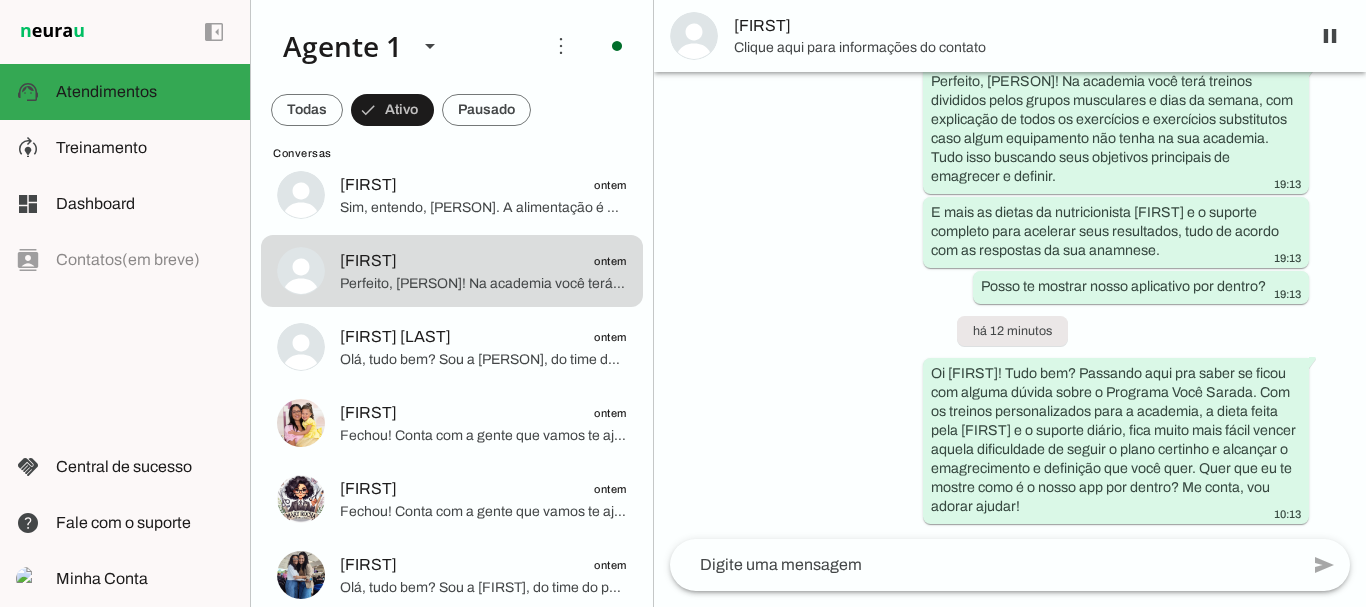 click on "[FIRST]" at bounding box center (1014, 26) 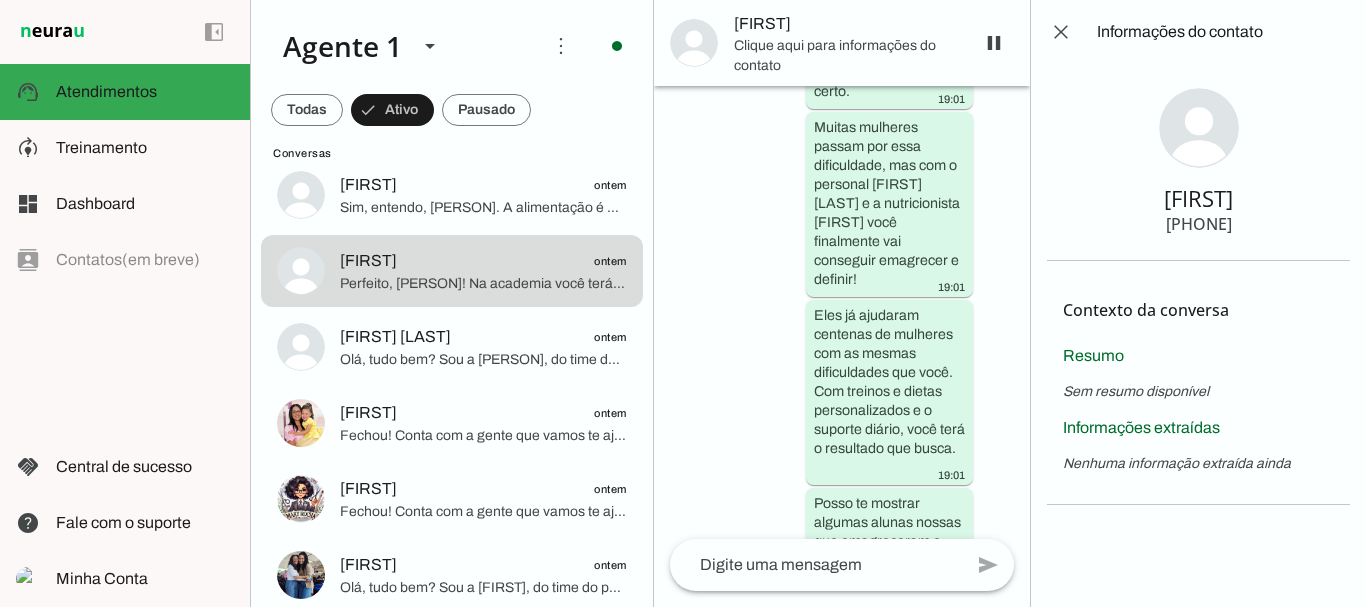 scroll, scrollTop: 2864, scrollLeft: 0, axis: vertical 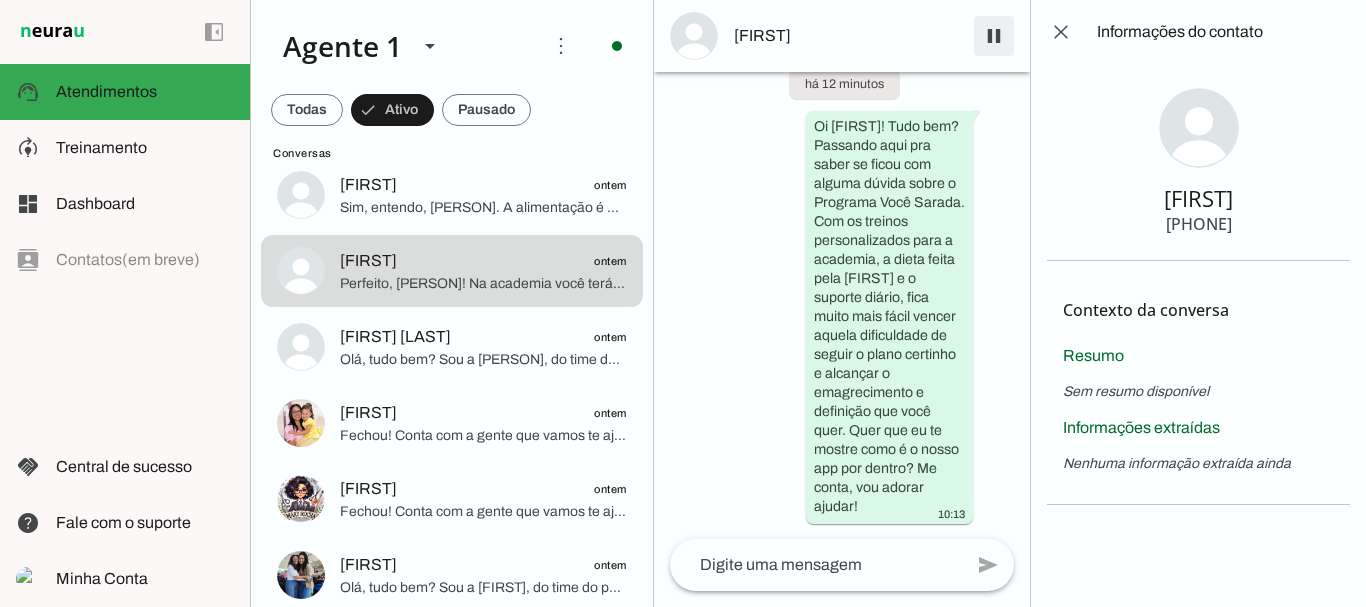 click at bounding box center [994, 36] 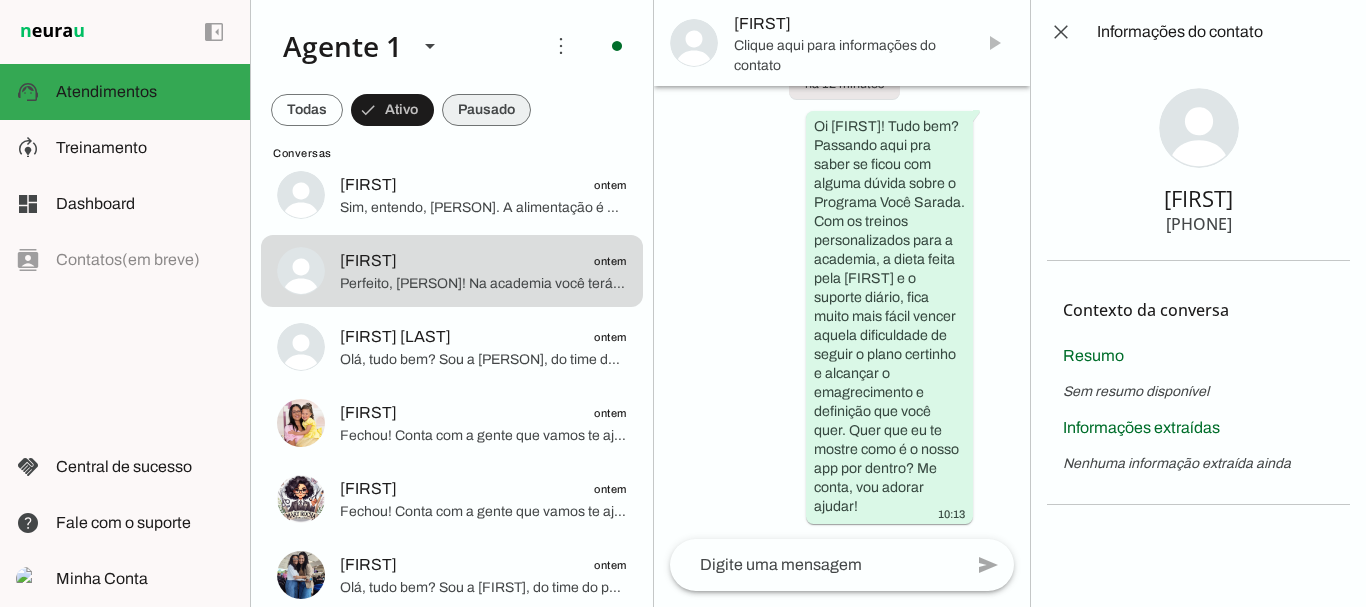 scroll, scrollTop: 0, scrollLeft: 0, axis: both 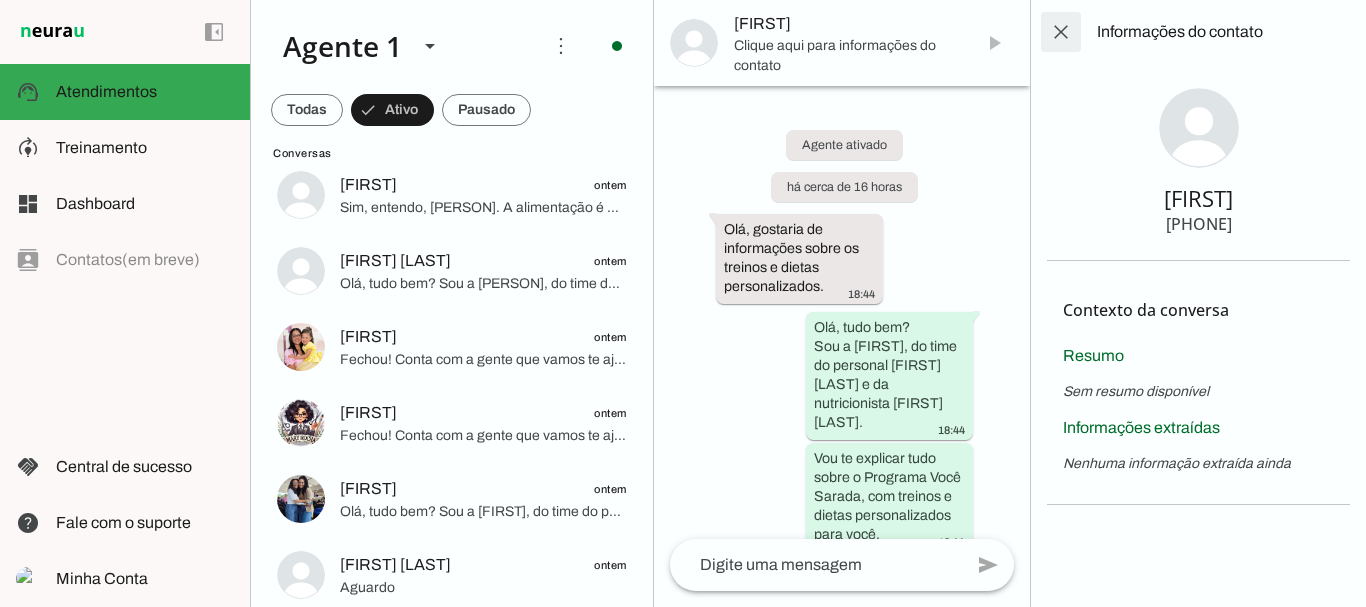 click at bounding box center (1061, 32) 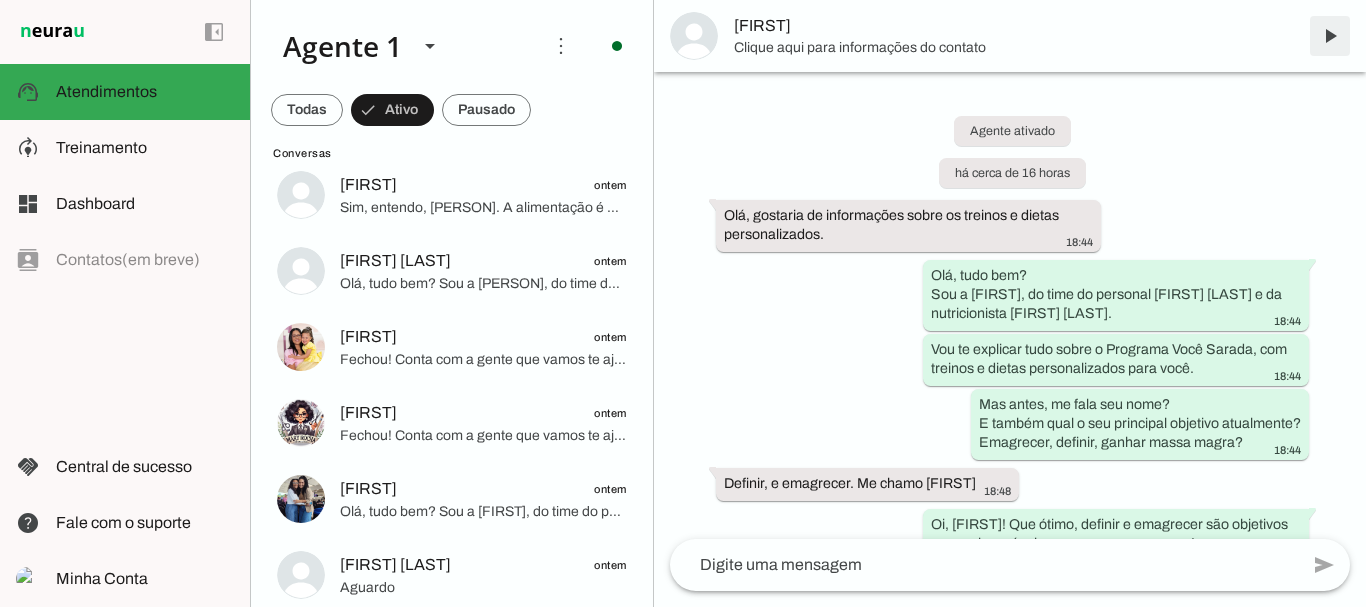 click at bounding box center [1330, 36] 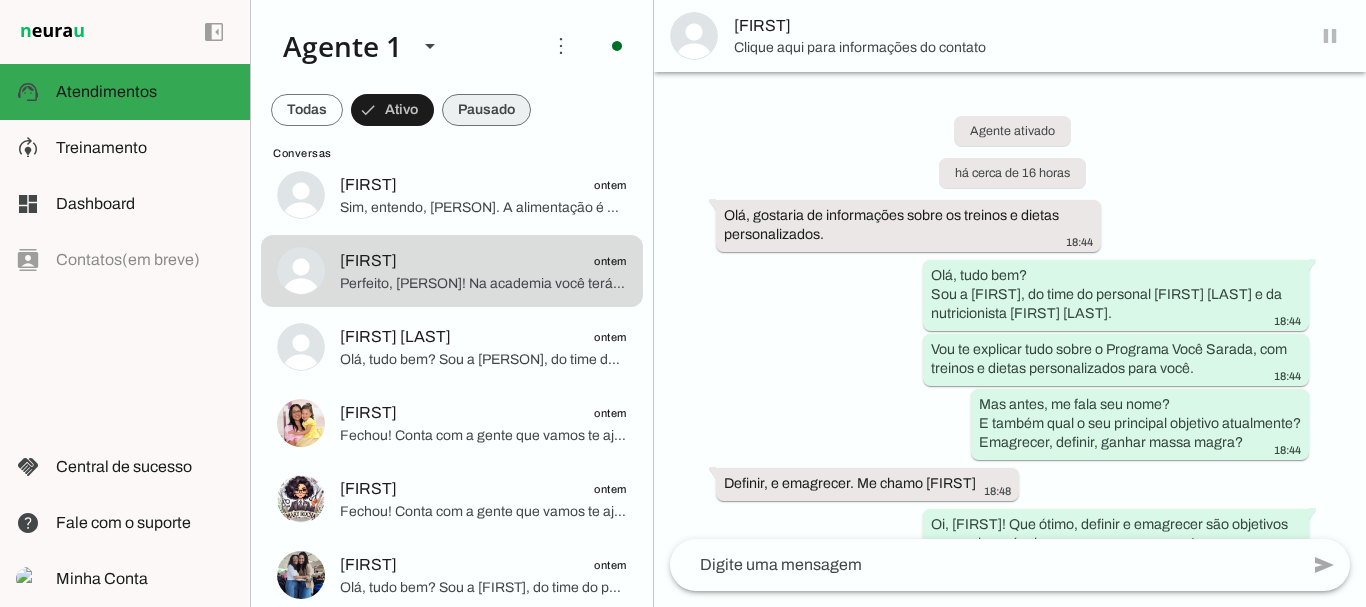 click at bounding box center [307, 110] 